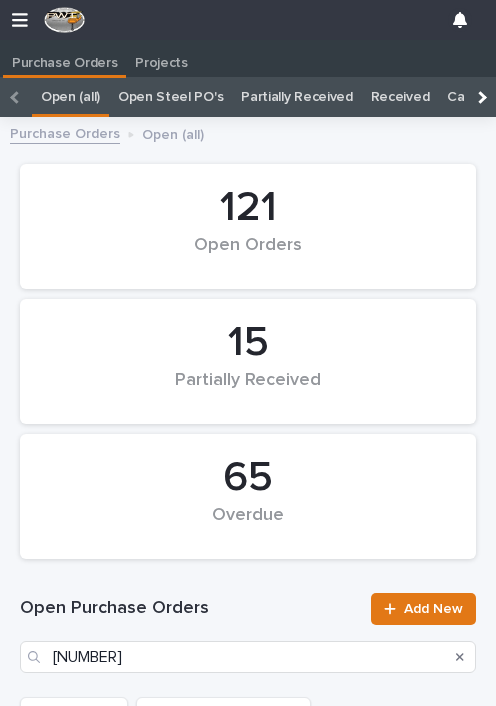 scroll, scrollTop: 0, scrollLeft: 0, axis: both 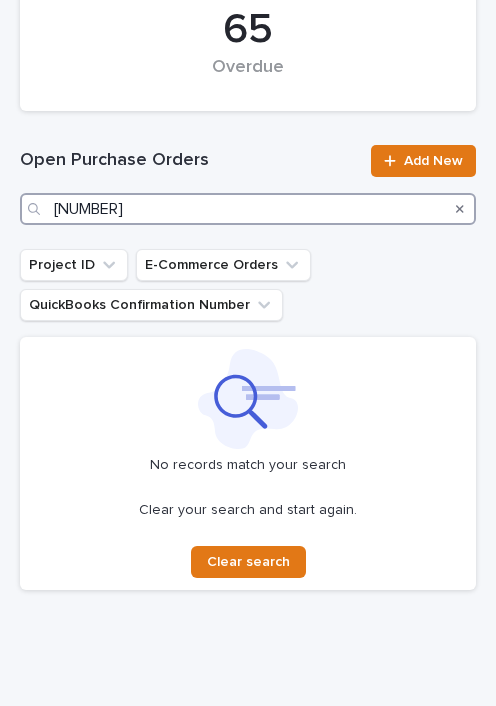 click on "[NUMBER]" at bounding box center (248, 209) 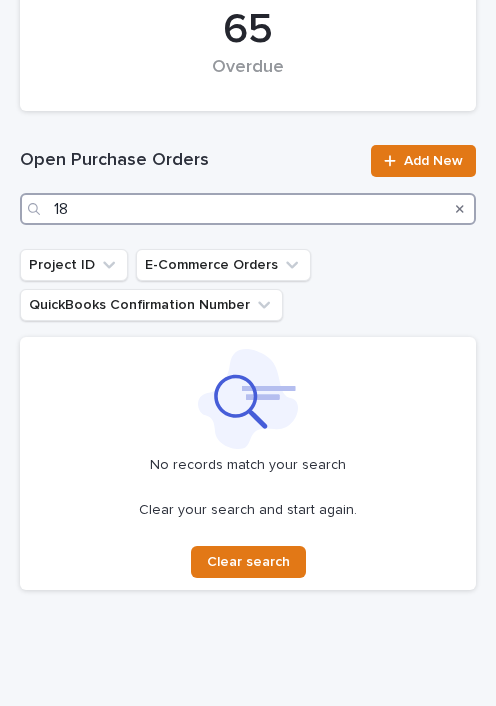 type on "1" 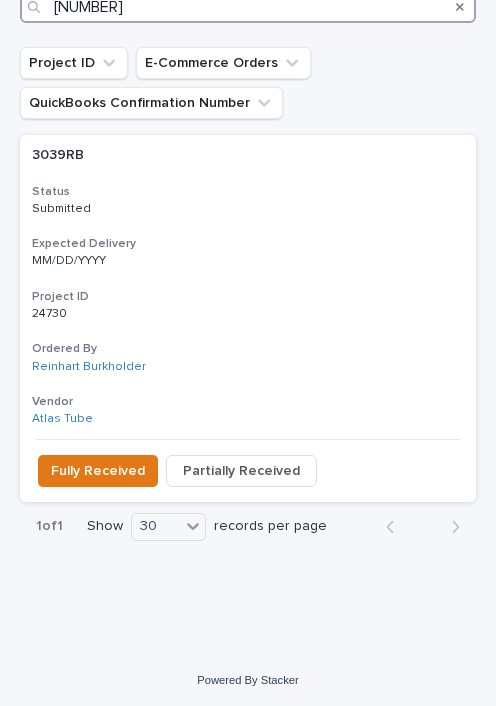 scroll, scrollTop: 649, scrollLeft: 0, axis: vertical 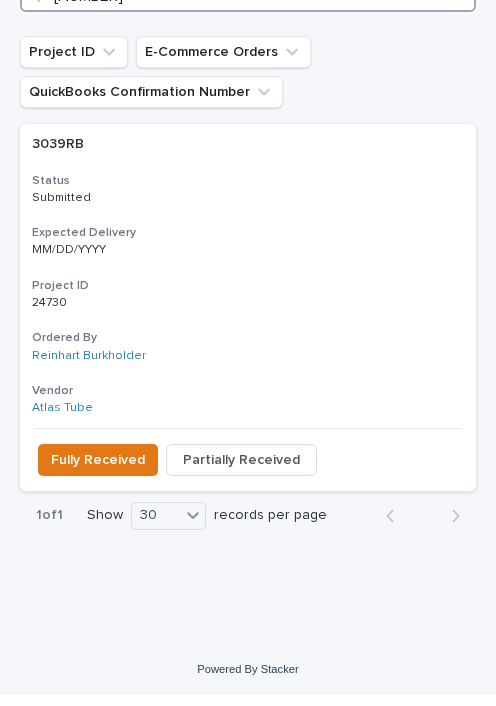 type on "[NUMBER]" 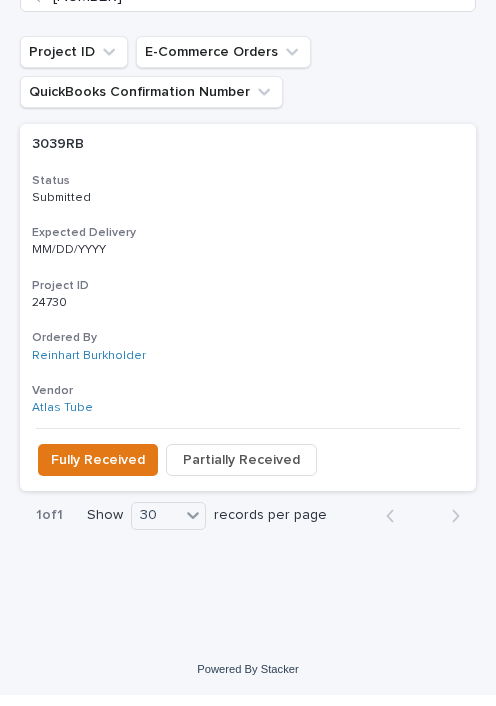 click on "Fully Received" at bounding box center [98, 472] 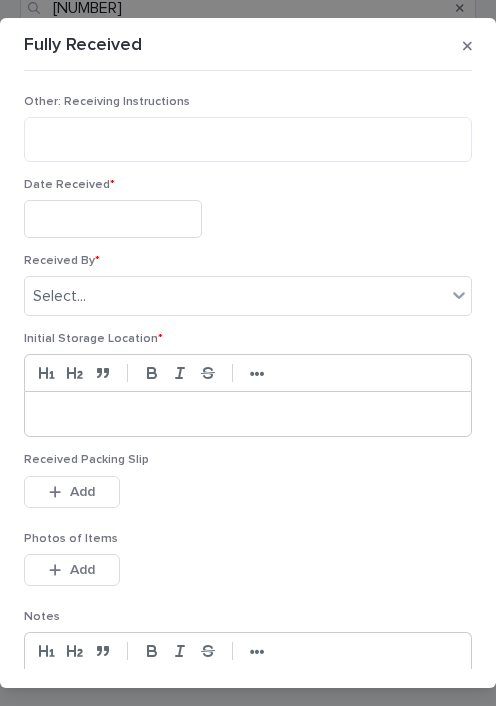 click at bounding box center (113, 218) 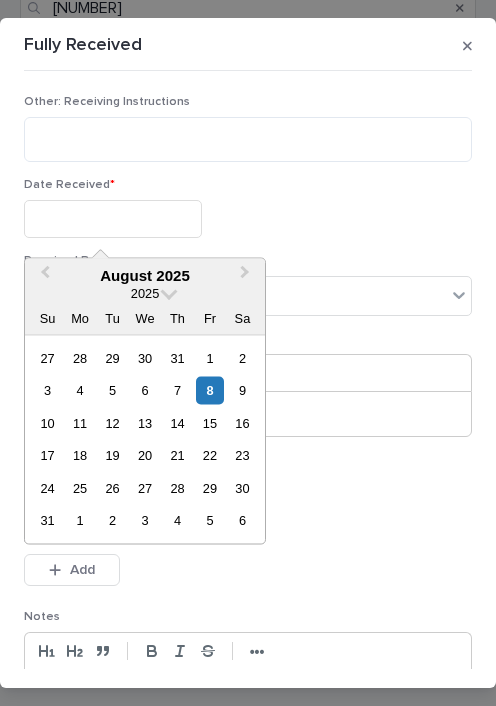 click on "7" at bounding box center [177, 390] 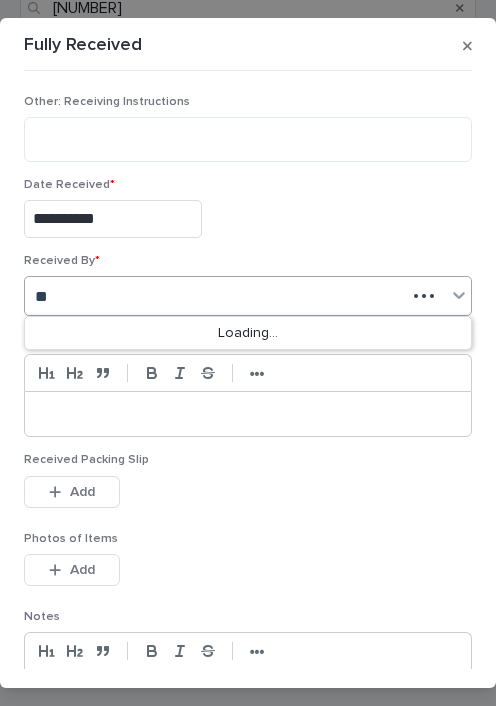 type on "**" 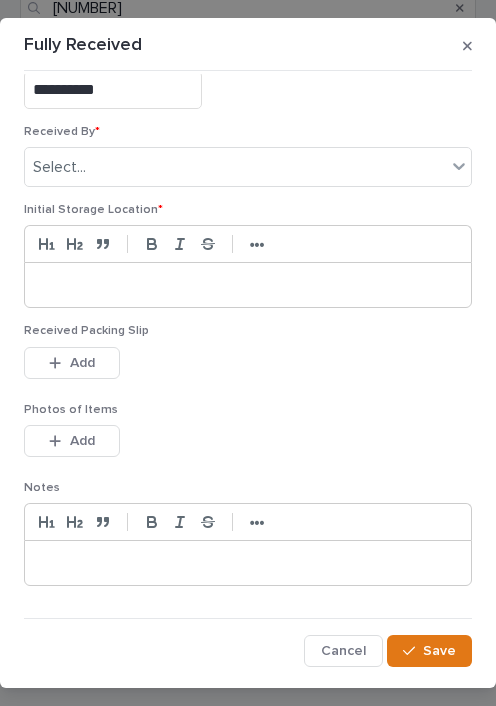 scroll, scrollTop: 128, scrollLeft: 0, axis: vertical 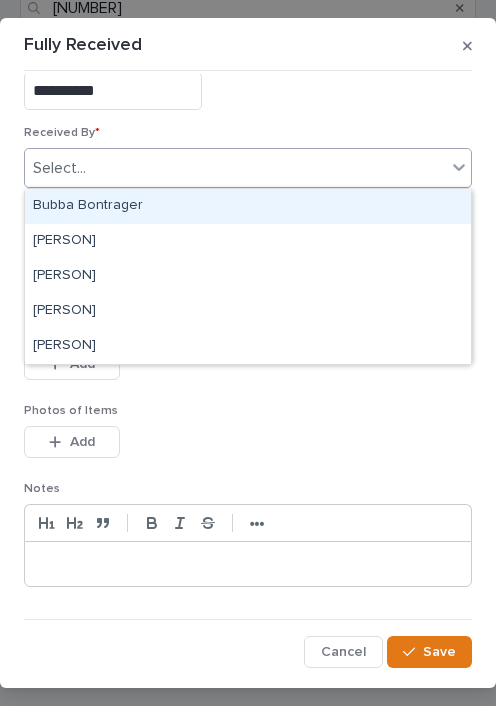 click on "[PERSON]" at bounding box center [248, 346] 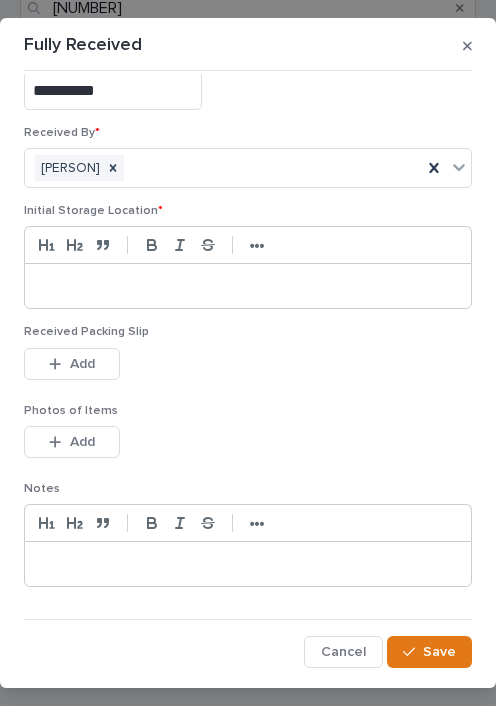 click at bounding box center [248, 286] 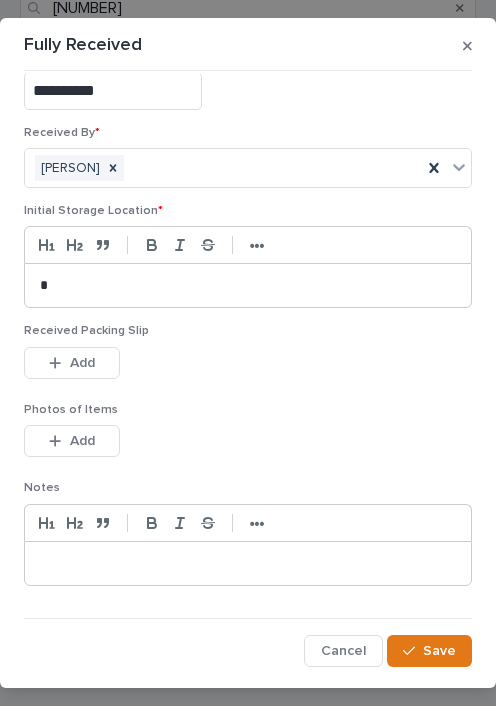 scroll, scrollTop: 109, scrollLeft: 0, axis: vertical 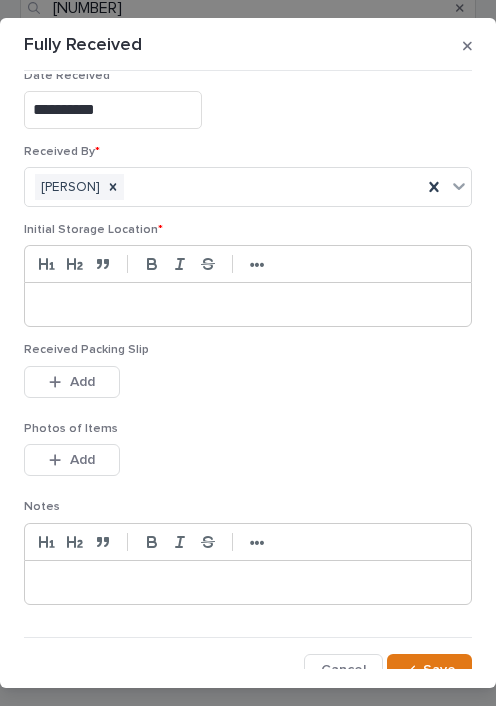 click at bounding box center [248, 304] 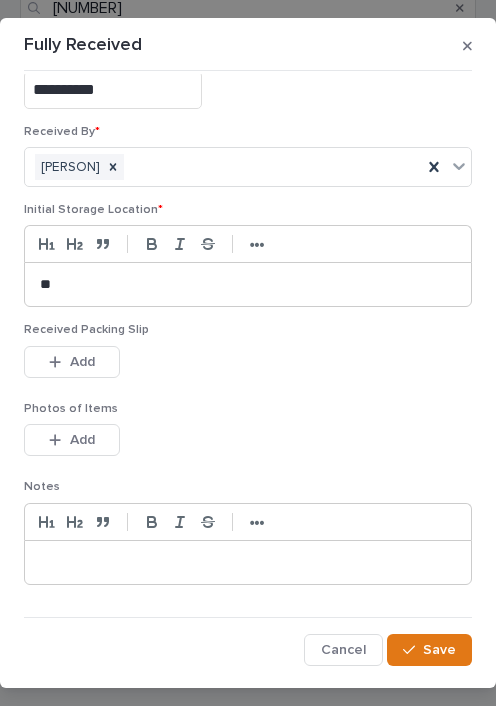 scroll, scrollTop: 128, scrollLeft: 0, axis: vertical 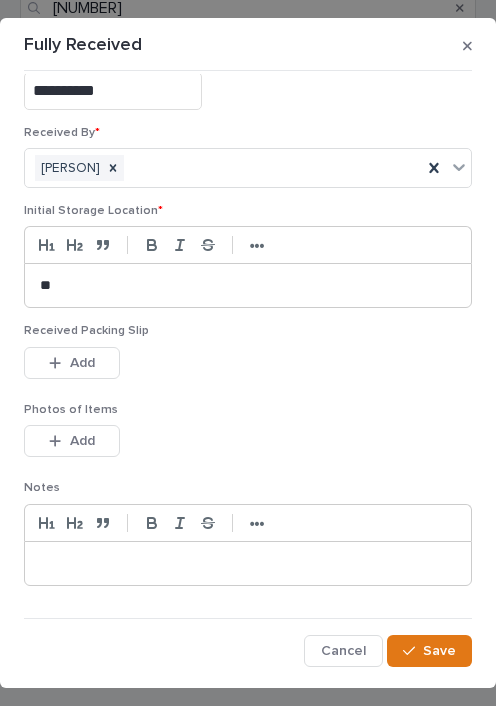 click on "Add" at bounding box center (72, 363) 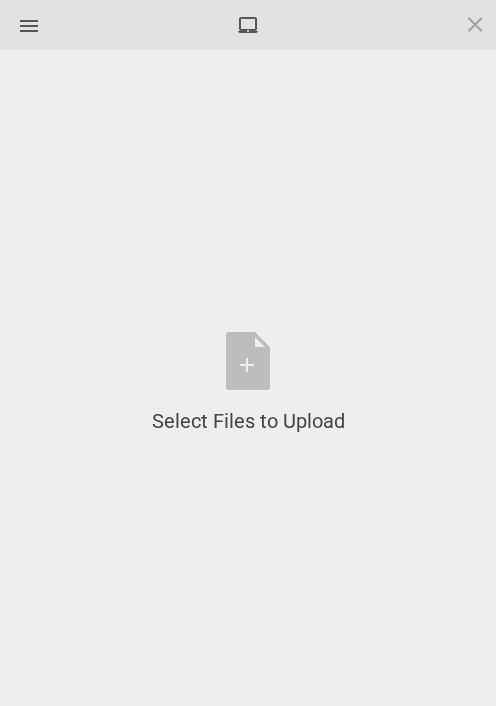 click on "Select Files to Upload
or Drag and Drop, Copy and Paste Files" at bounding box center [248, 383] 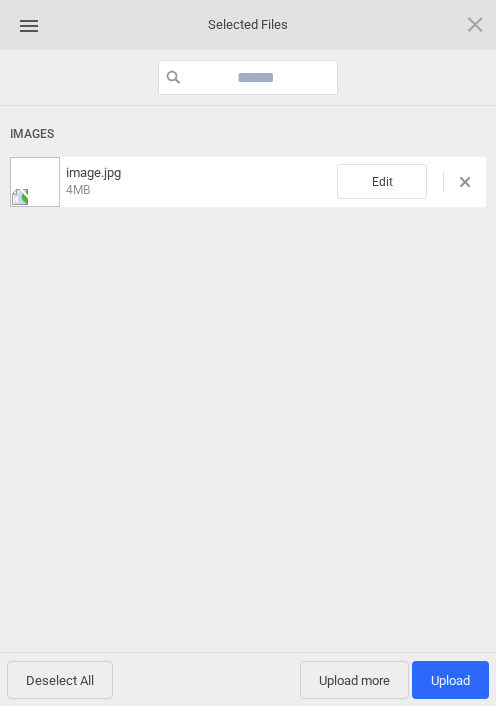 click on "Upload more" at bounding box center (354, 680) 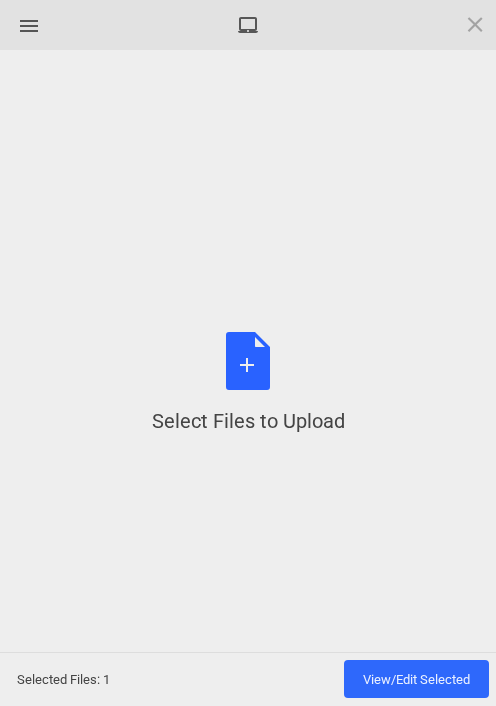 click on "Select Files to Upload
or Drag and Drop, Copy and Paste Files" at bounding box center [248, 383] 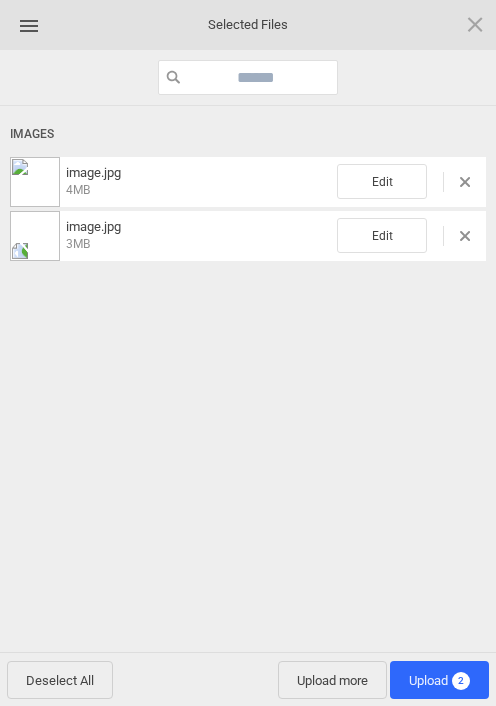 click on "Upload
2" at bounding box center [439, 680] 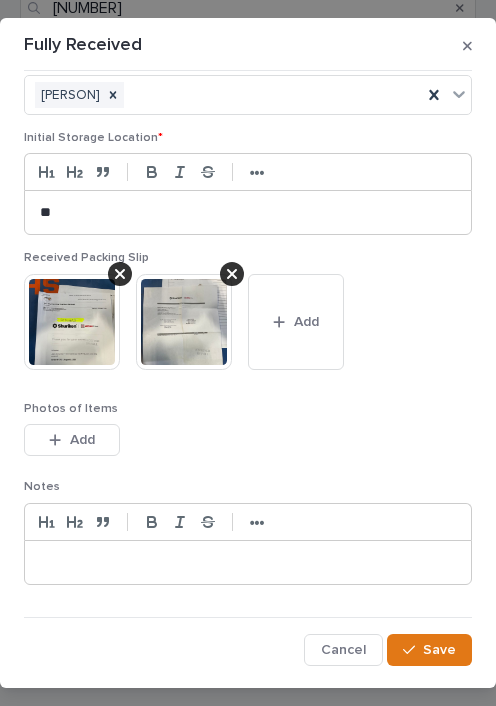 scroll, scrollTop: 200, scrollLeft: 0, axis: vertical 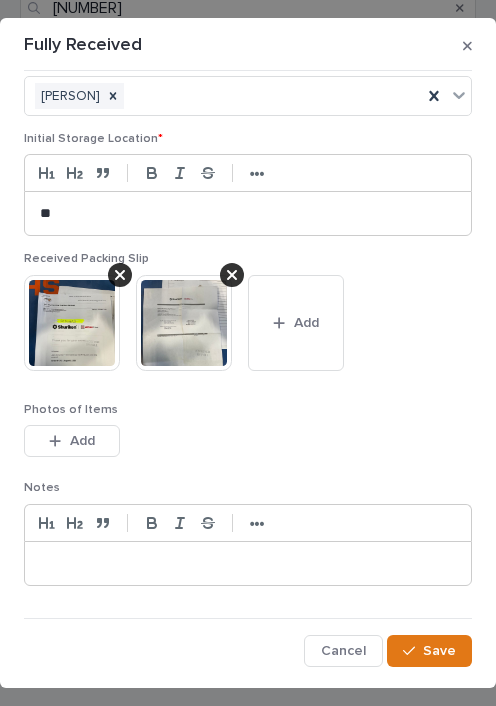 click on "Save" at bounding box center (439, 651) 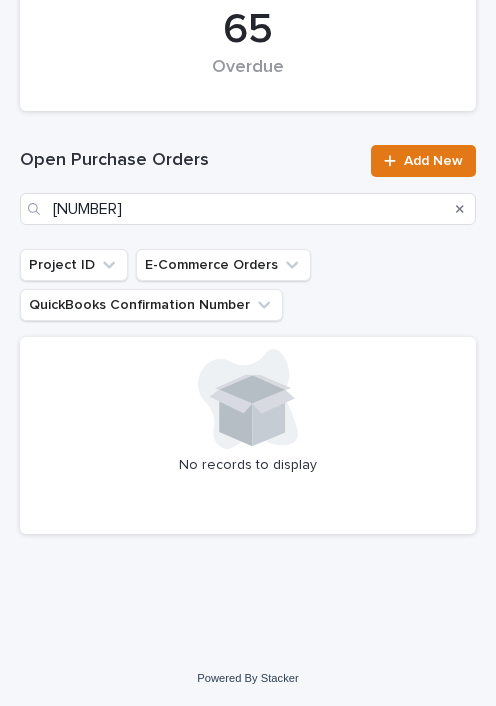 scroll, scrollTop: 448, scrollLeft: 0, axis: vertical 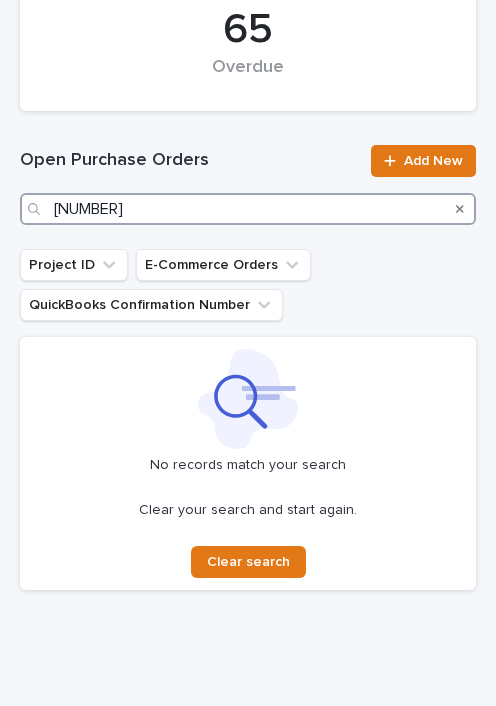click on "[NUMBER]" at bounding box center [248, 209] 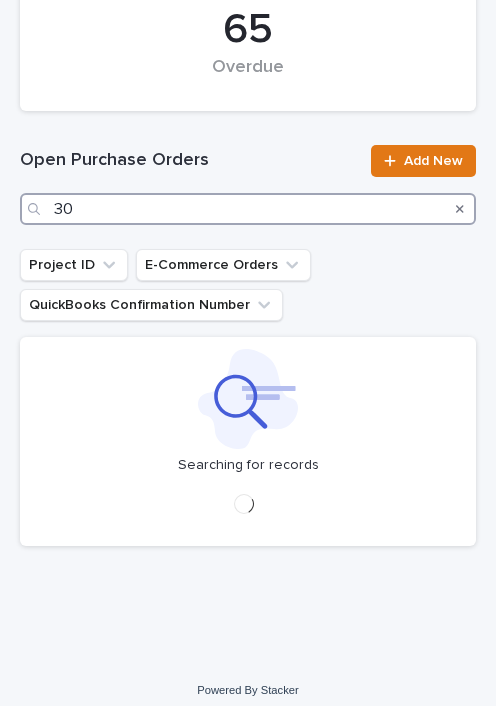 type on "3" 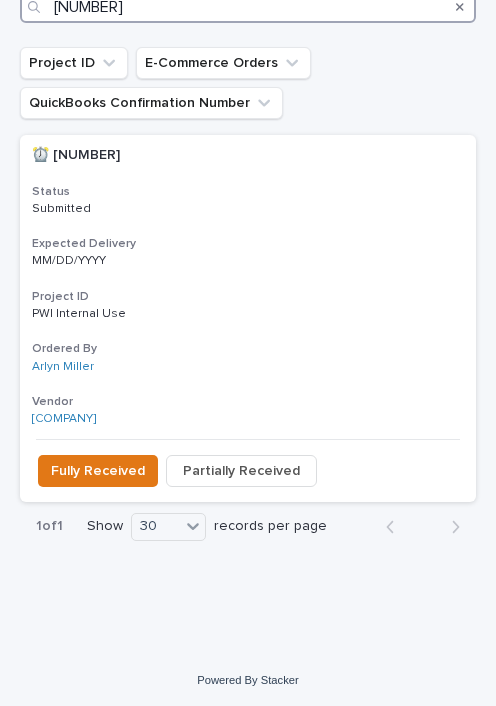 scroll, scrollTop: 649, scrollLeft: 0, axis: vertical 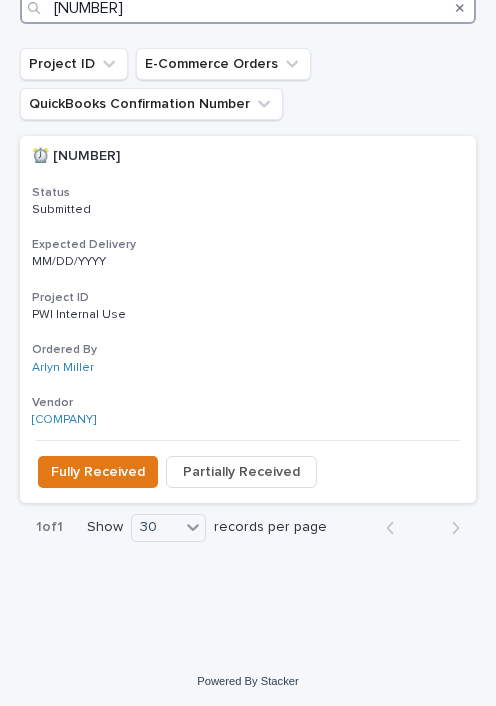 type on "[NUMBER]" 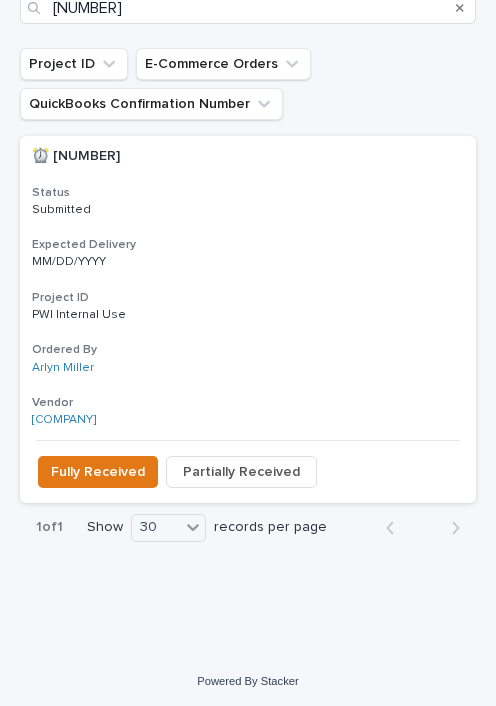 click on "Fully Received" at bounding box center [98, 472] 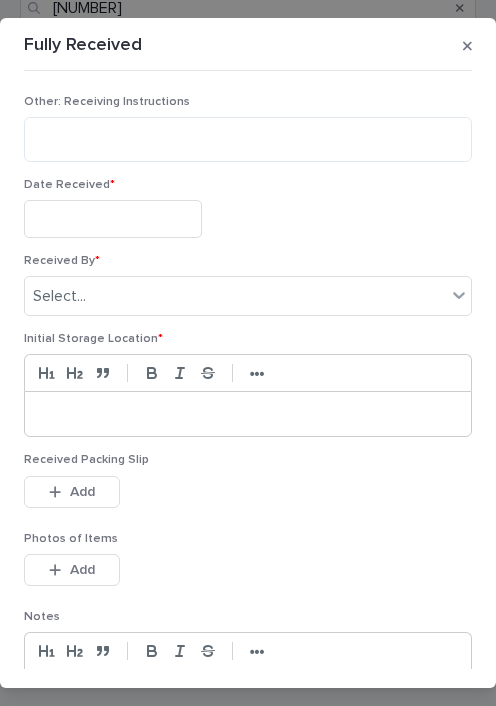 click at bounding box center [113, 218] 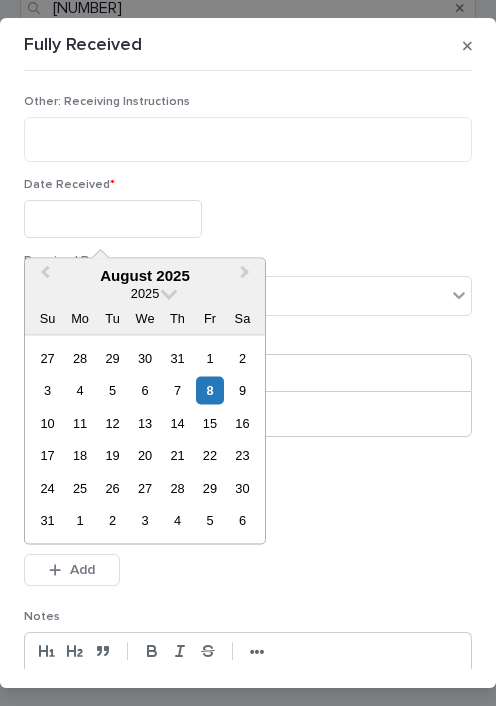 click on "7" at bounding box center [177, 390] 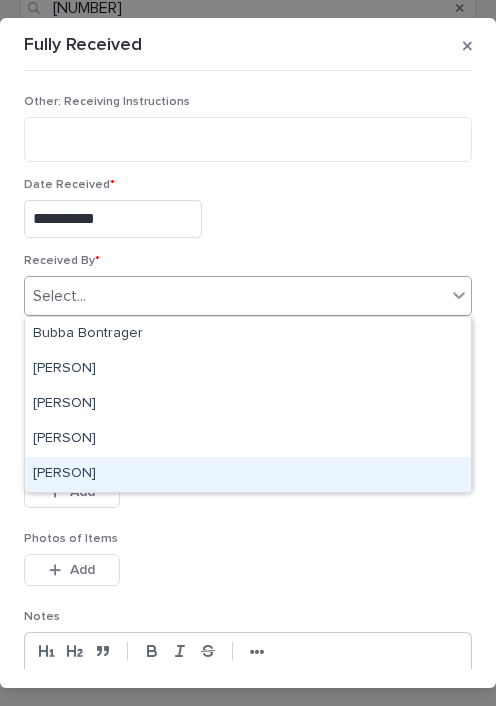 click on "[PERSON]" at bounding box center [248, 474] 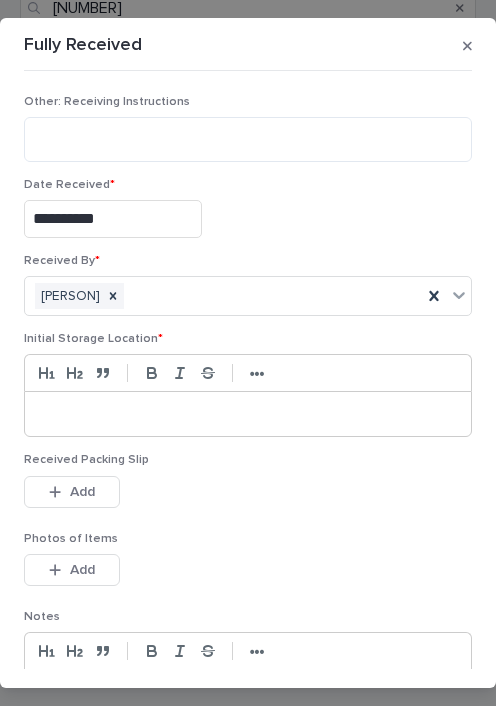 click at bounding box center (248, 414) 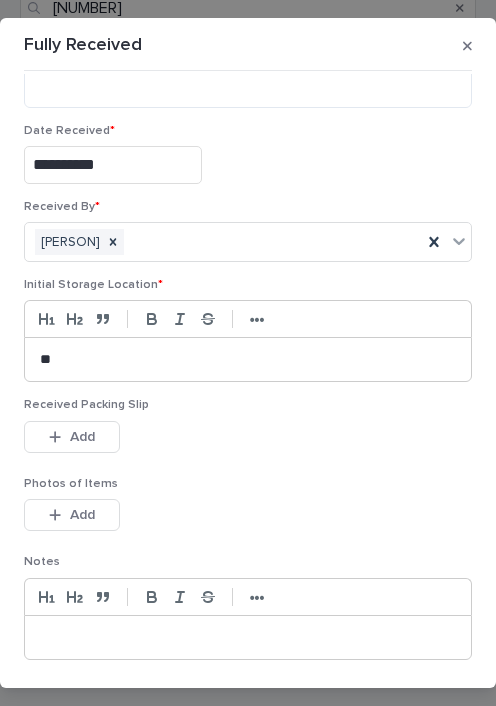 scroll, scrollTop: 65, scrollLeft: 0, axis: vertical 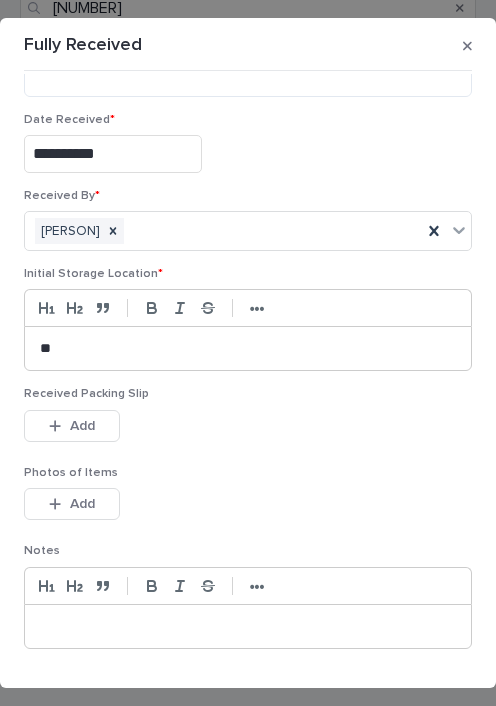 click on "Add" at bounding box center (72, 426) 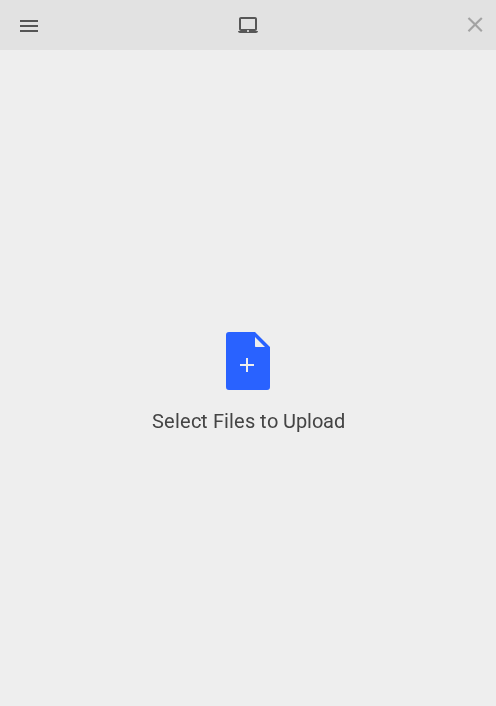 click on "Select Files to Upload
or Drag and Drop, Copy and Paste Files" at bounding box center (248, 383) 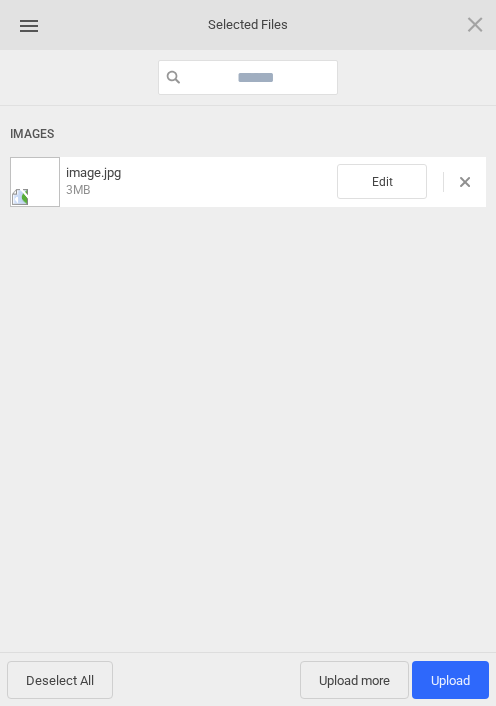 click on "Upload more" at bounding box center [354, 680] 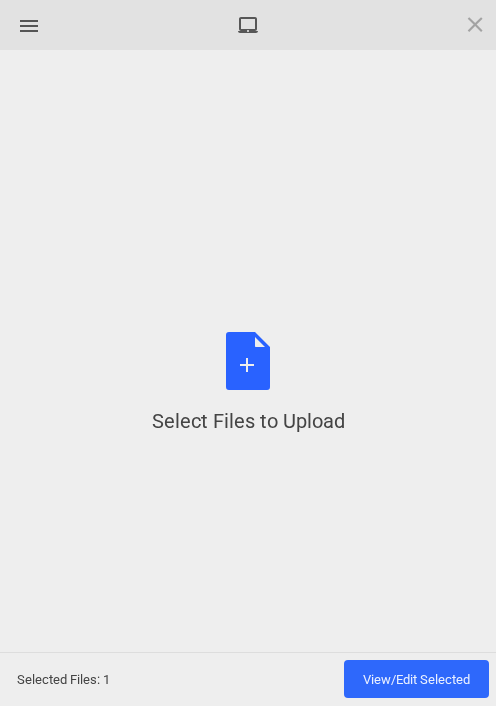click on "Select Files to Upload
or Drag and Drop, Copy and Paste Files" at bounding box center (248, 383) 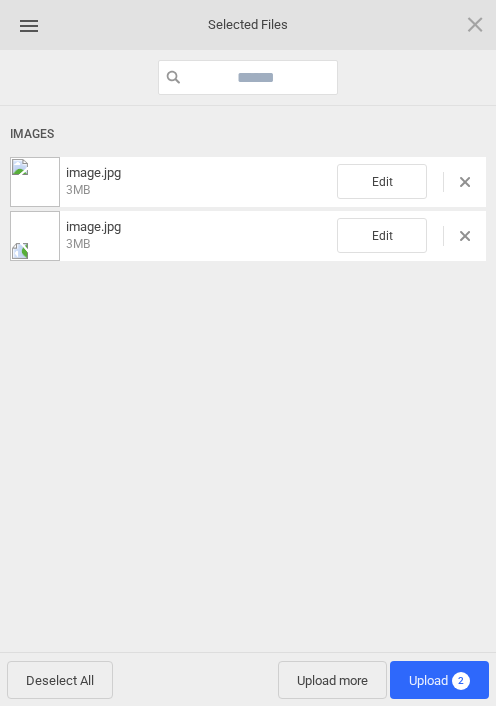 click on "Upload
2" at bounding box center (439, 680) 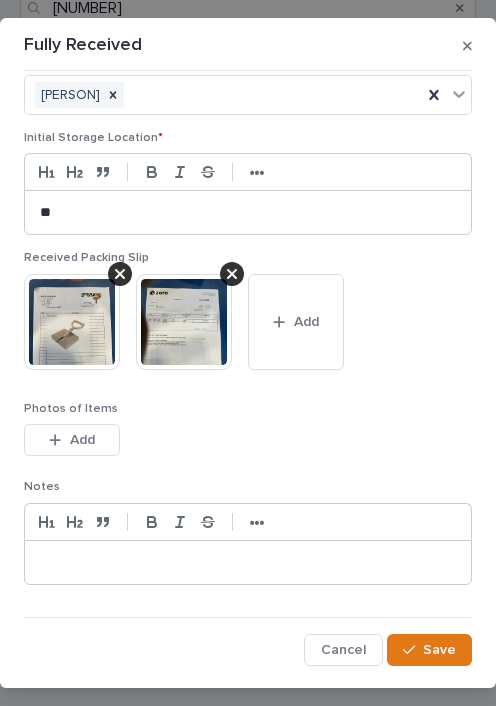 scroll, scrollTop: 200, scrollLeft: 0, axis: vertical 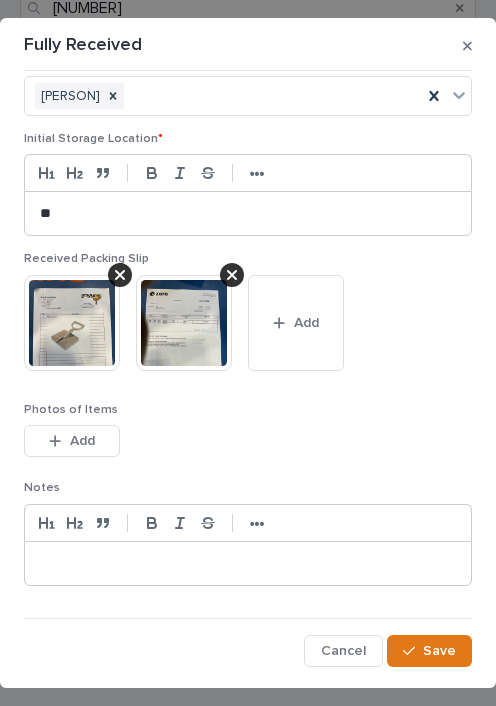 click on "Save" at bounding box center [429, 651] 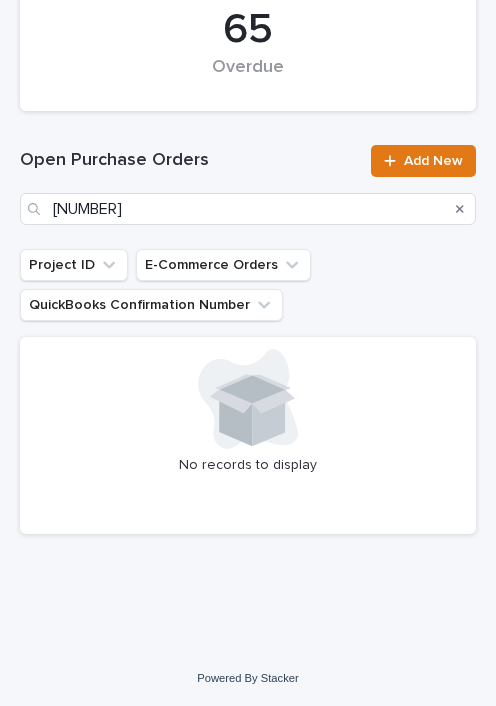 scroll, scrollTop: 448, scrollLeft: 0, axis: vertical 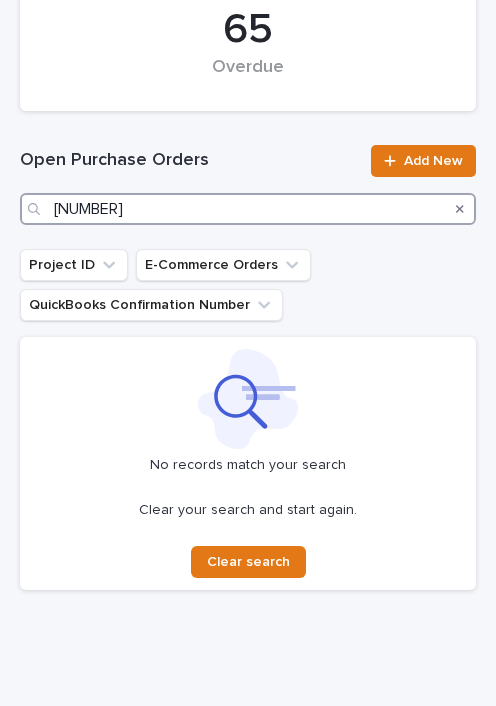 click on "[NUMBER]" at bounding box center (248, 209) 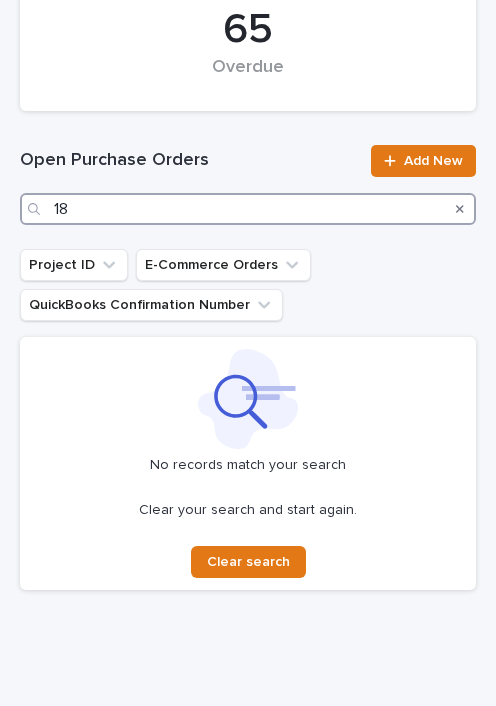 type on "1" 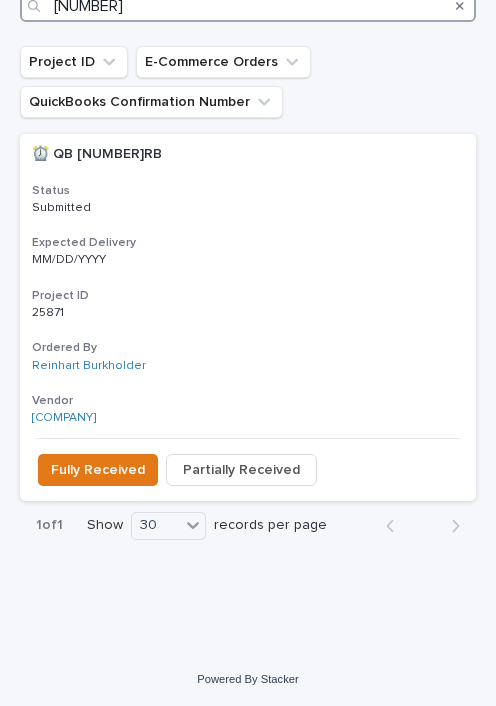 scroll, scrollTop: 649, scrollLeft: 0, axis: vertical 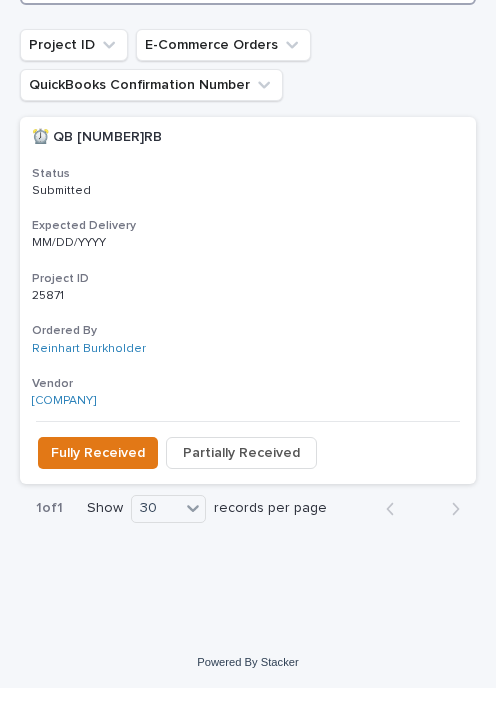 type on "[NUMBER]" 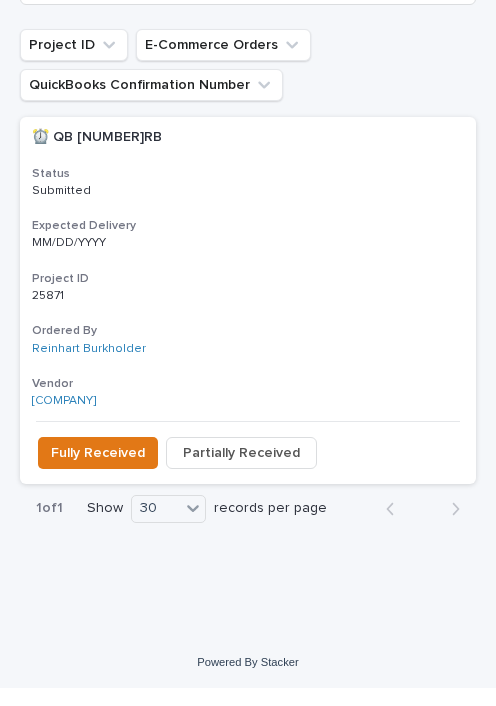 click on "Fully Received" at bounding box center [98, 472] 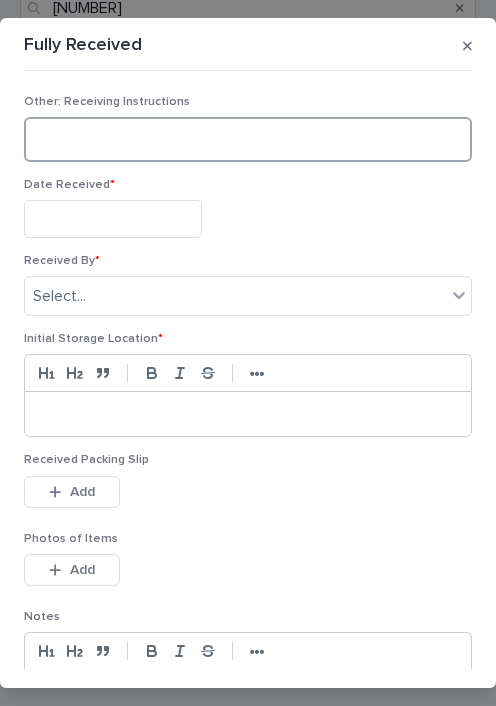 click at bounding box center (248, 139) 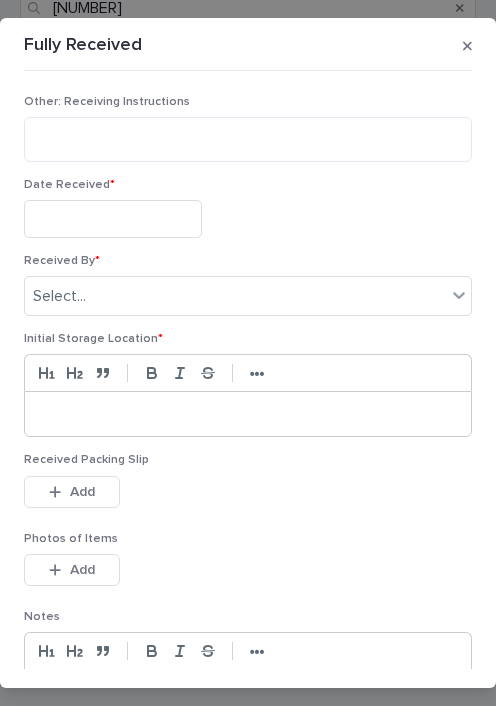 click at bounding box center [113, 218] 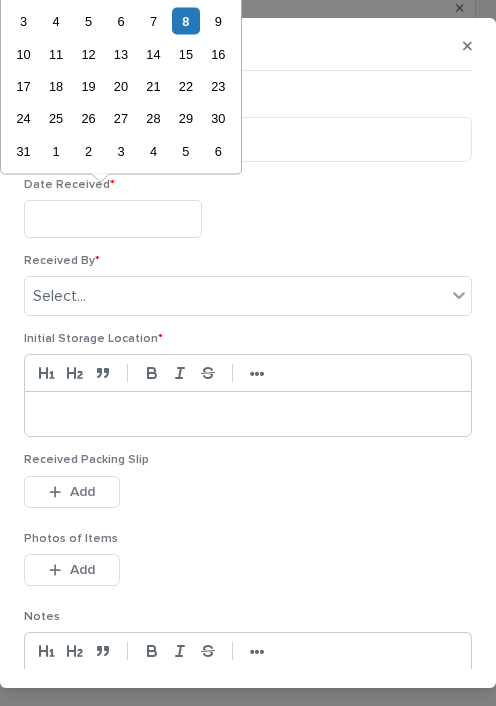 click on "7" at bounding box center (153, 21) 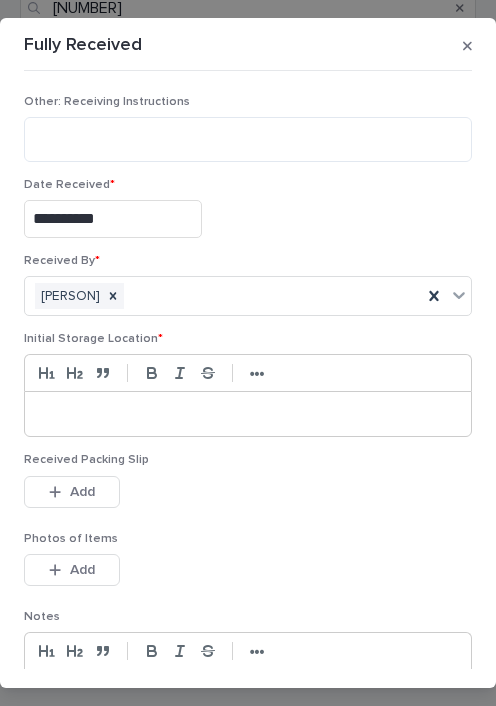 click at bounding box center [248, 414] 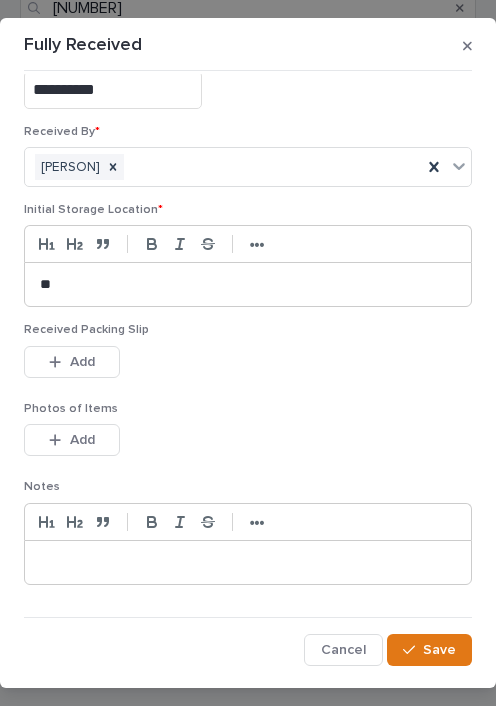 scroll, scrollTop: 128, scrollLeft: 0, axis: vertical 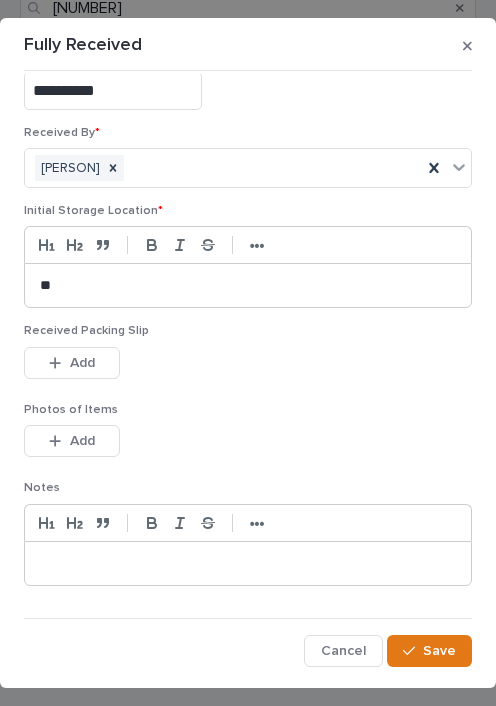 click on "Add" at bounding box center (72, 363) 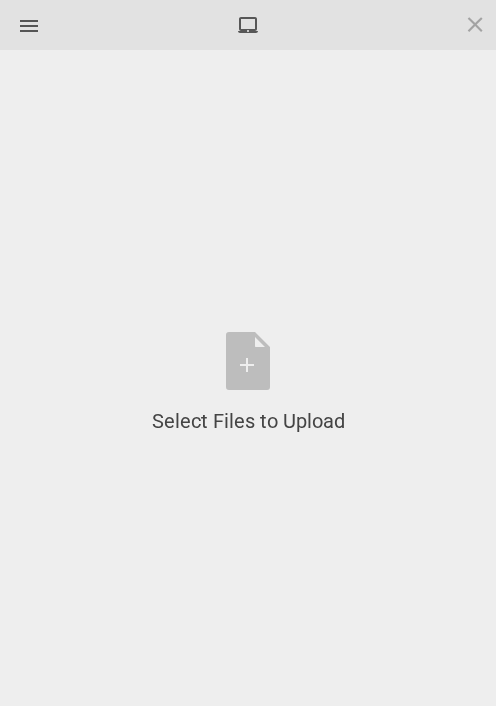 click on "Select Files to Upload
or Drag and Drop, Copy and Paste Files" at bounding box center (248, 383) 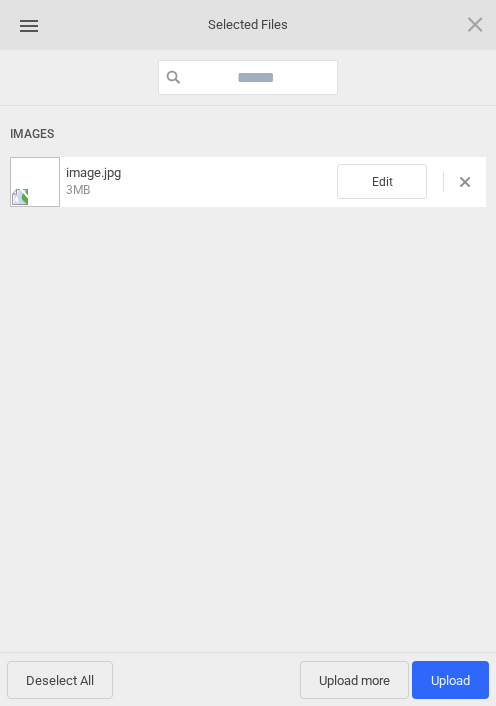 click on "Images
image.jpg 3MB
Edit" at bounding box center [248, 382] 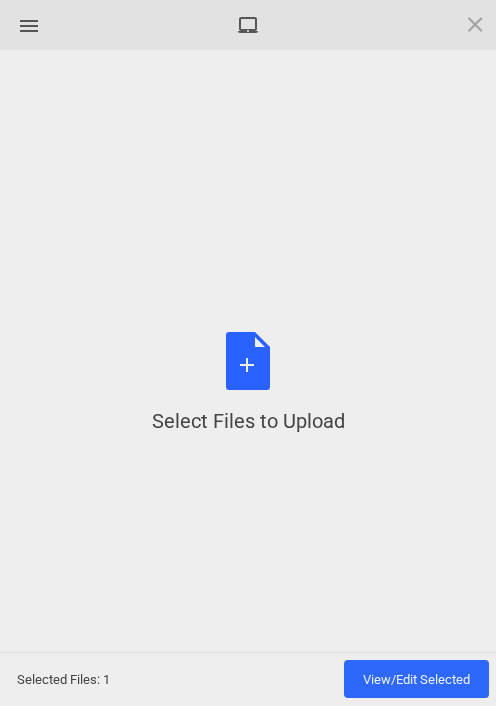 click on "Select Files to Upload
or Drag and Drop, Copy and Paste Files" at bounding box center (248, 383) 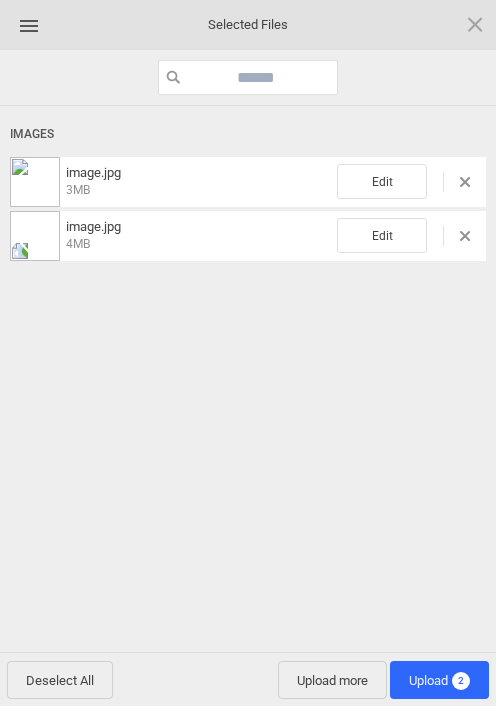 click on "Upload
2" at bounding box center (439, 680) 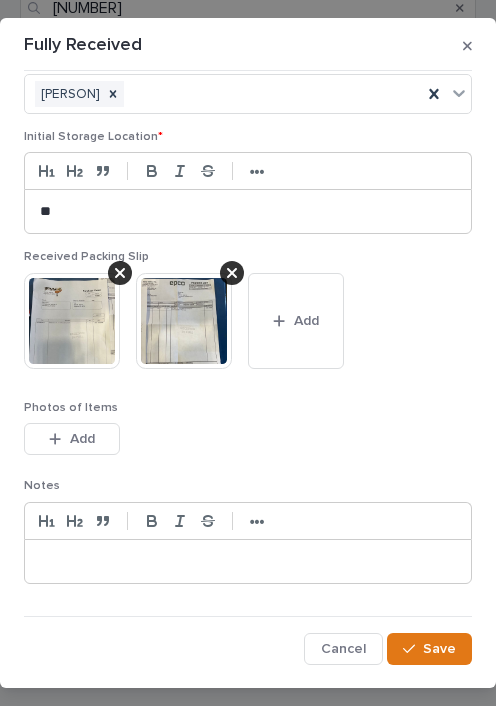 scroll, scrollTop: 200, scrollLeft: 0, axis: vertical 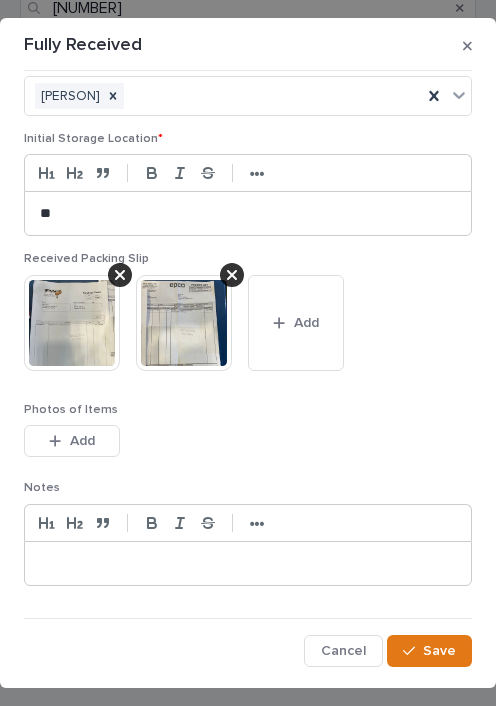 click on "Save" at bounding box center [429, 651] 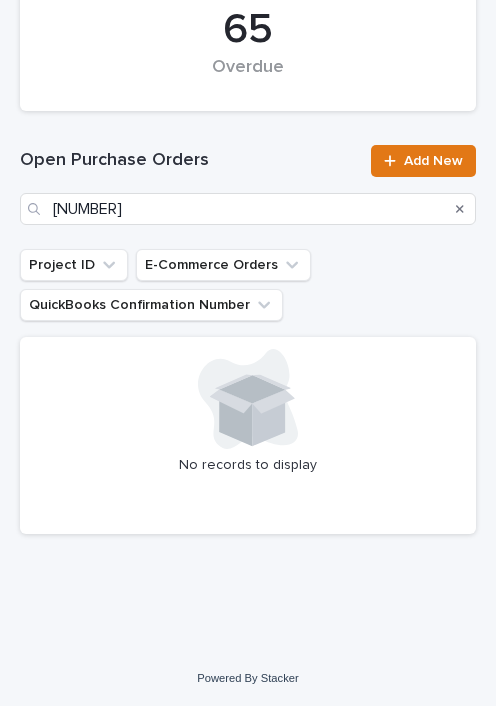 scroll, scrollTop: 448, scrollLeft: 0, axis: vertical 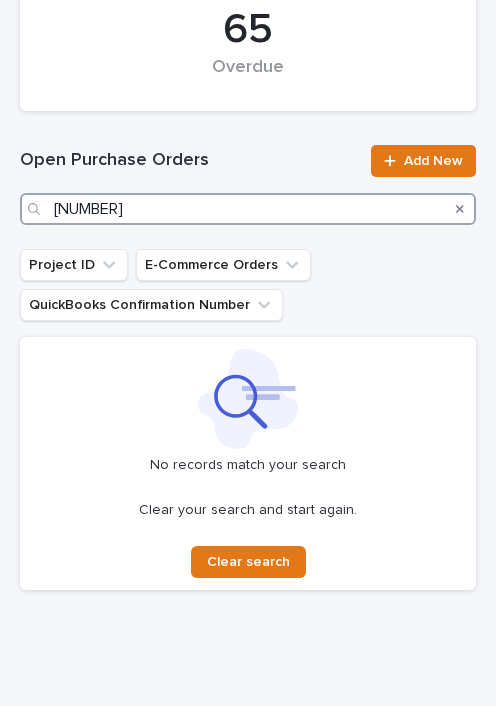 click on "[NUMBER]" at bounding box center (248, 209) 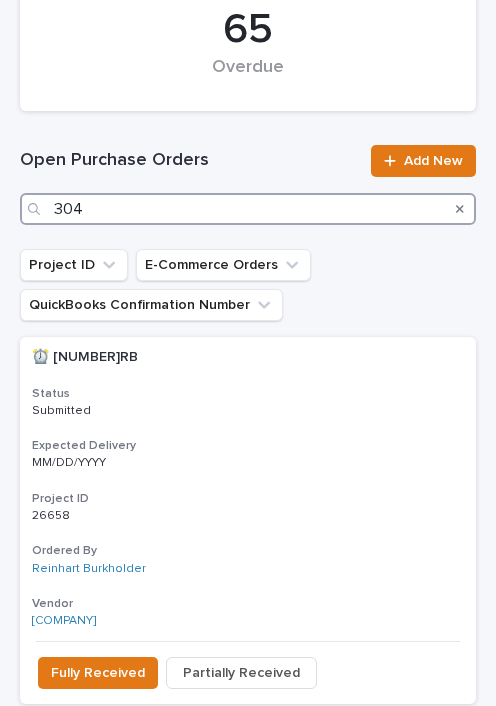 type on "3048" 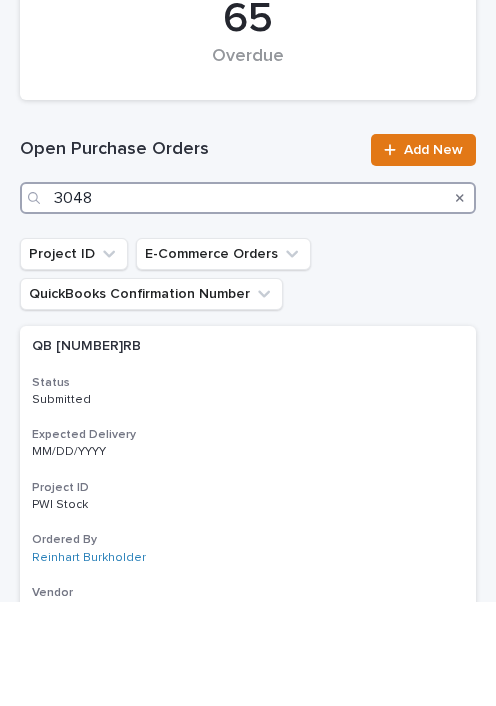 scroll, scrollTop: 363, scrollLeft: 0, axis: vertical 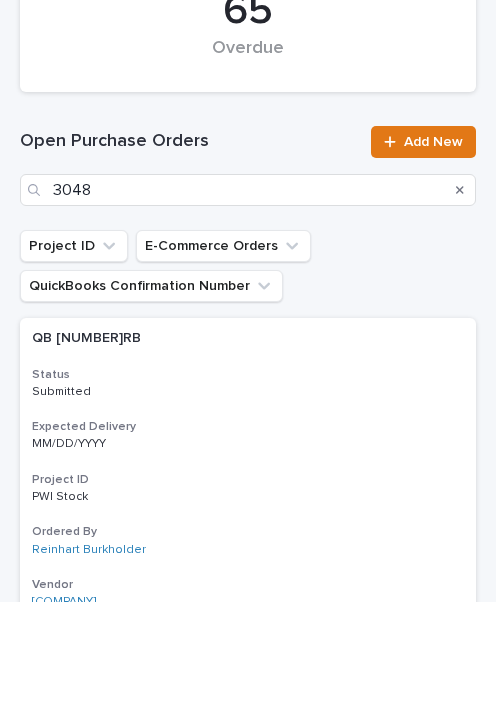 click on "QB [NUMBER]RB" at bounding box center [115, 442] 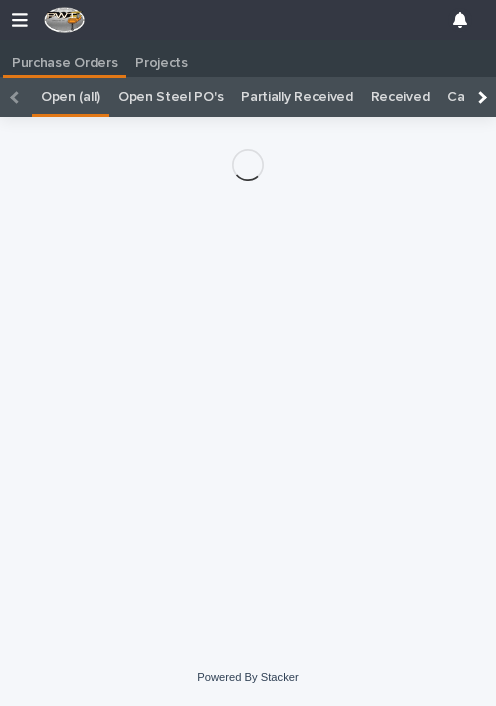 scroll, scrollTop: 0, scrollLeft: 9, axis: horizontal 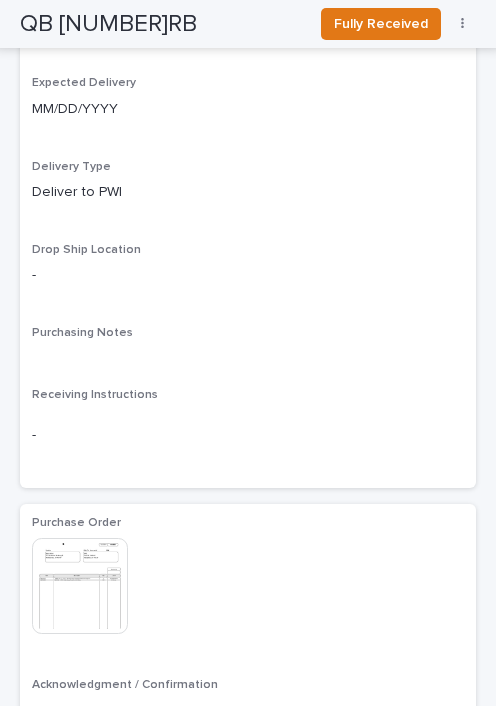 click at bounding box center (80, 586) 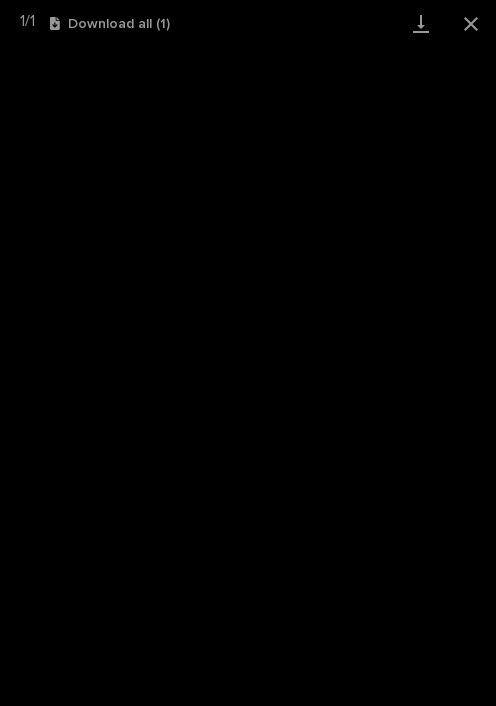 scroll, scrollTop: 1368, scrollLeft: 0, axis: vertical 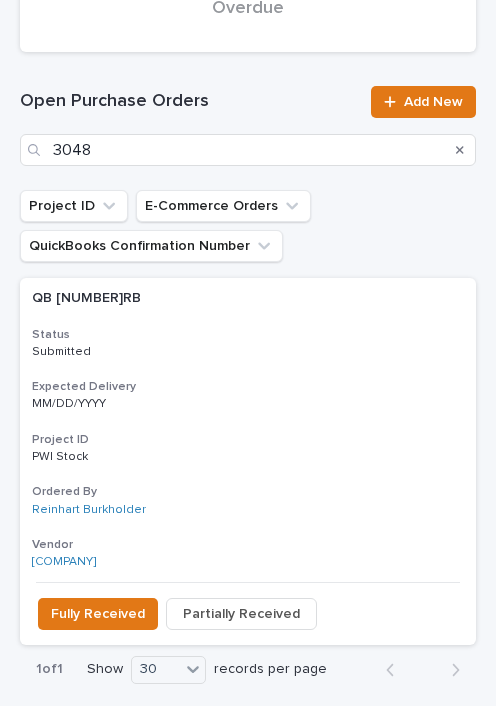 click on "Fully Received" at bounding box center (98, 614) 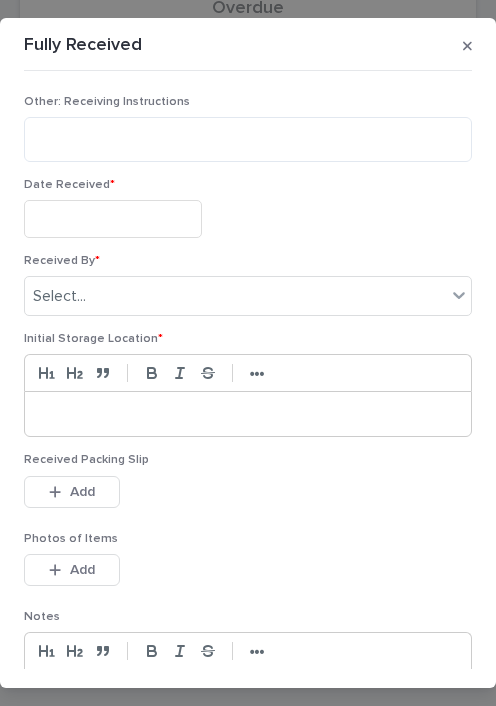 click at bounding box center (113, 218) 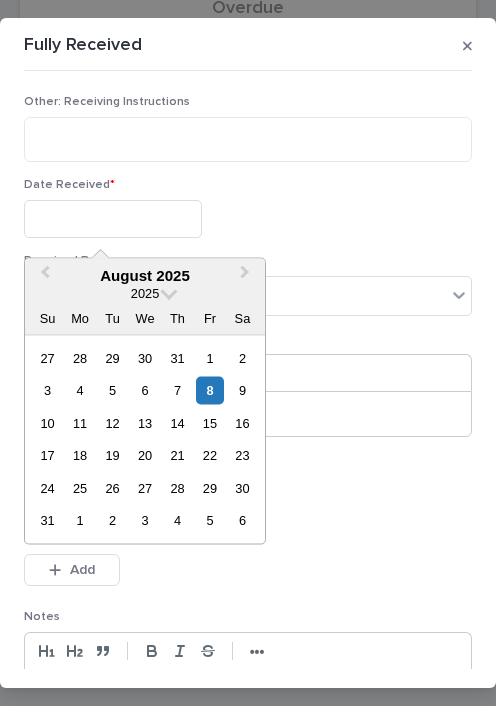 click on "8" at bounding box center [209, 390] 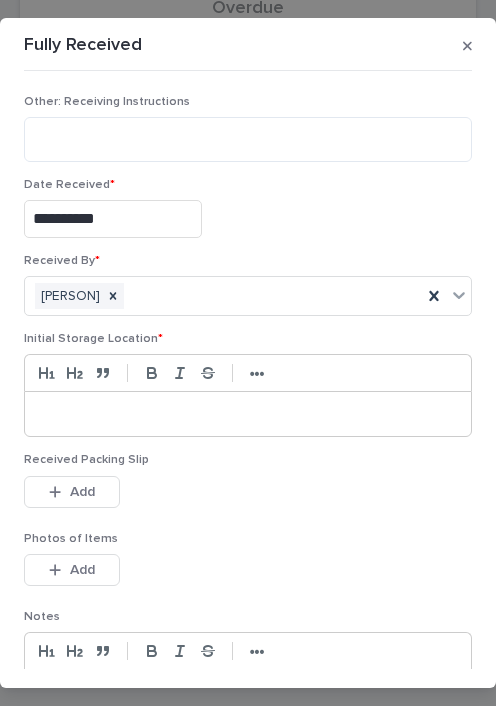 click at bounding box center (248, 414) 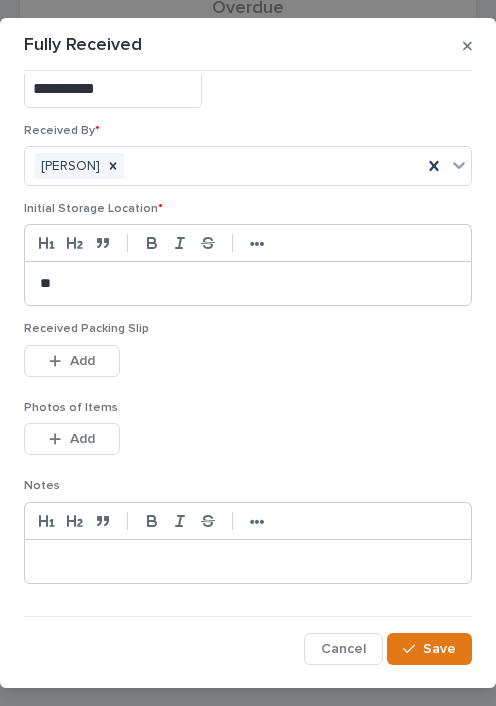 scroll, scrollTop: 128, scrollLeft: 0, axis: vertical 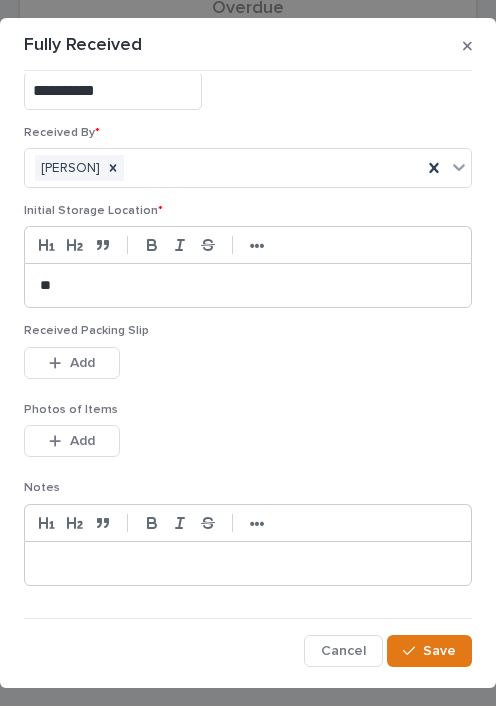 click on "Add" at bounding box center [72, 363] 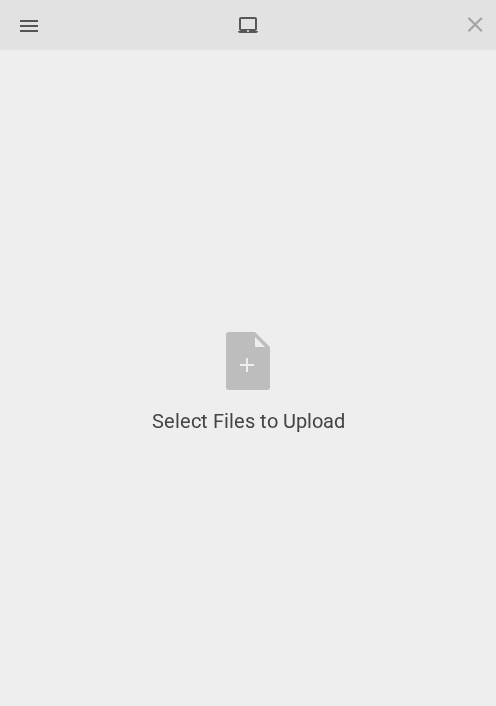 click on "Select Files to Upload
or Drag and Drop, Copy and Paste Files" at bounding box center [248, 383] 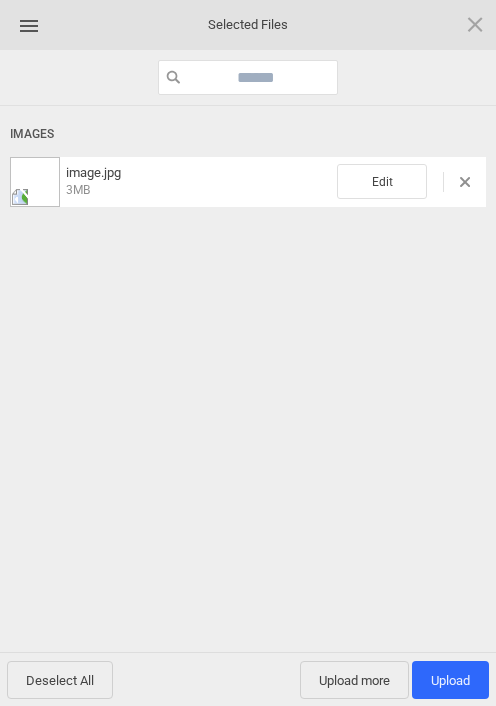 click on "Upload
1" at bounding box center (450, 680) 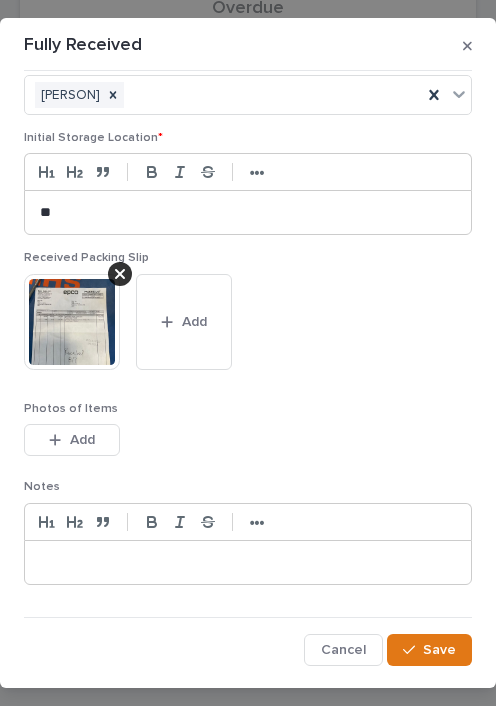 scroll, scrollTop: 200, scrollLeft: 0, axis: vertical 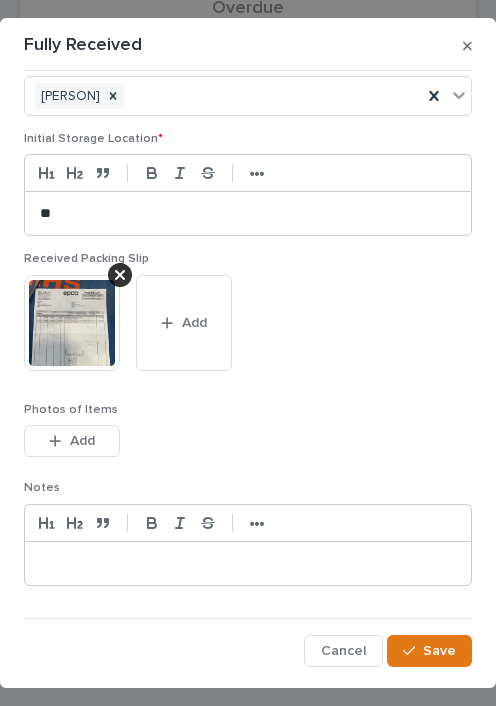 click on "Save" at bounding box center [439, 651] 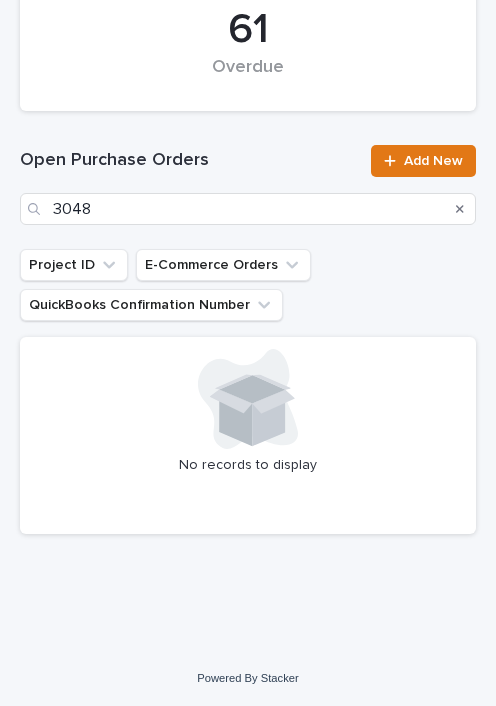 scroll, scrollTop: 448, scrollLeft: 0, axis: vertical 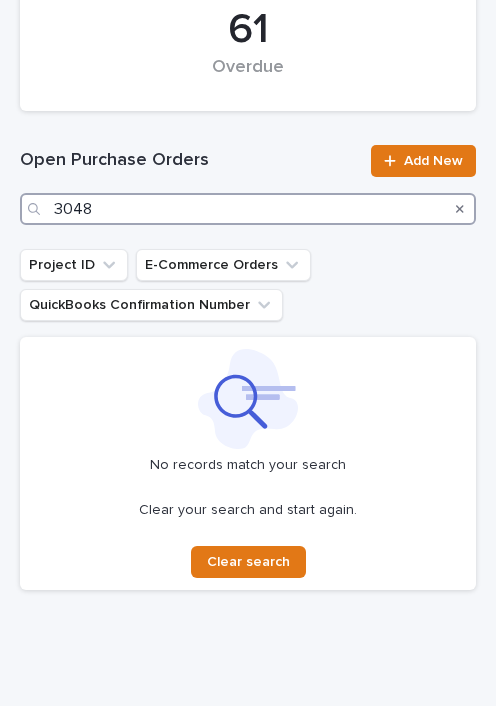 click on "3048" at bounding box center (248, 209) 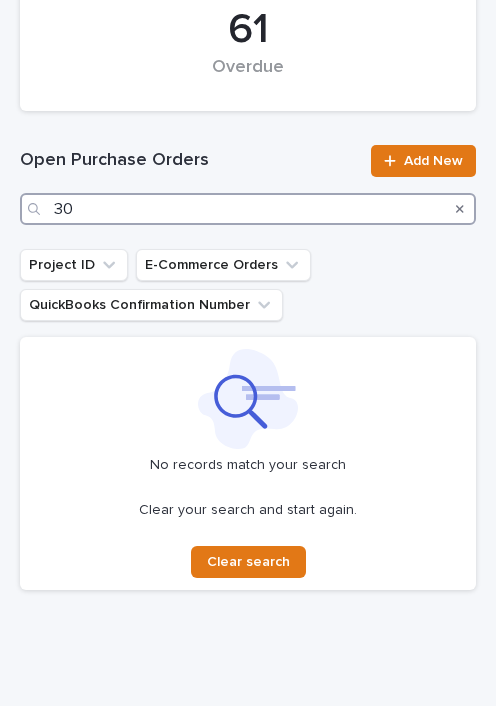 type on "3" 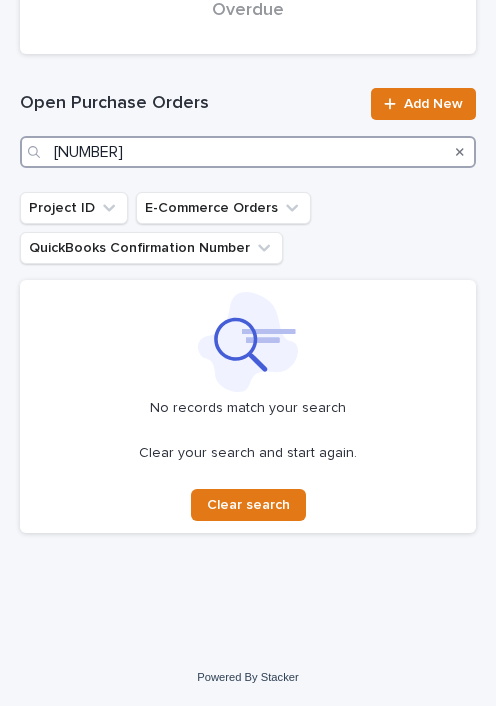 scroll, scrollTop: 504, scrollLeft: 0, axis: vertical 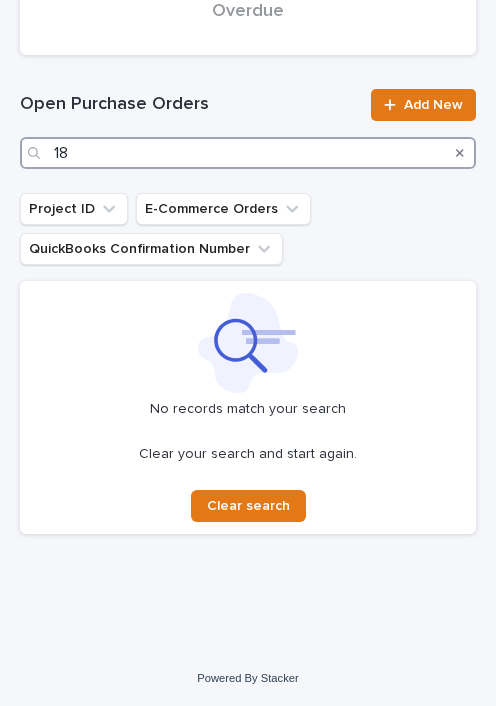type on "1" 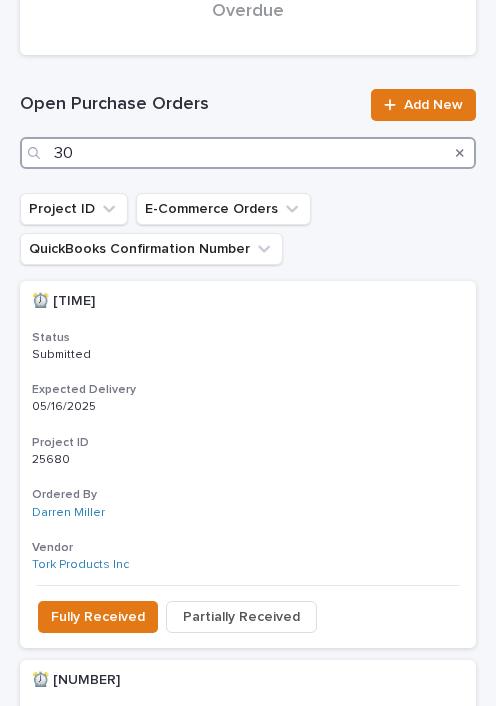scroll, scrollTop: 448, scrollLeft: 0, axis: vertical 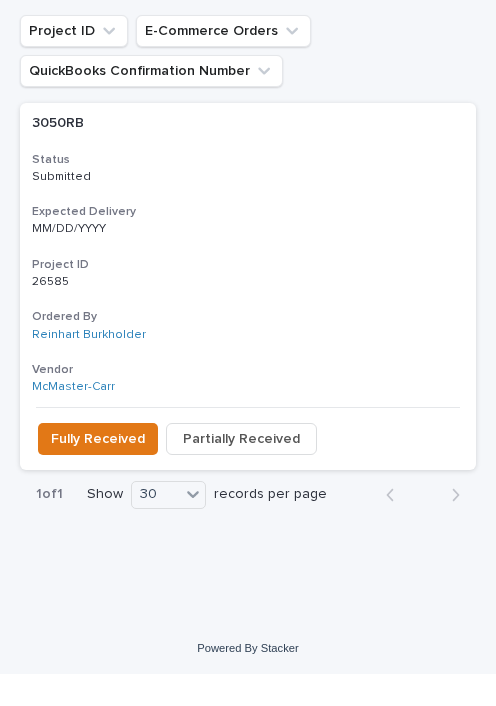 type on "[NUMBER]" 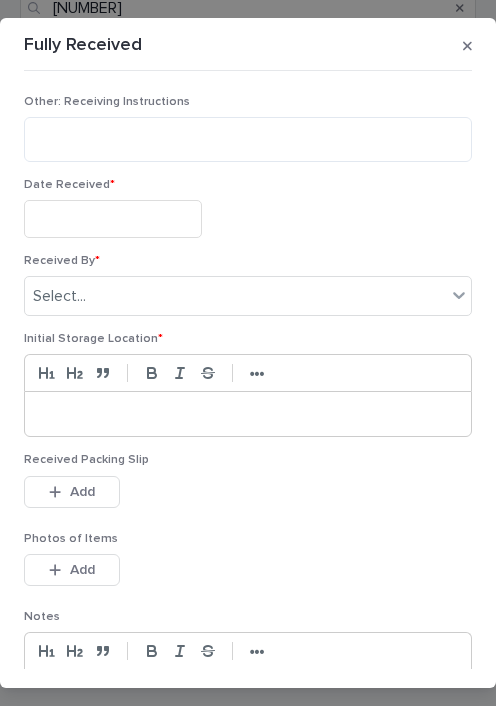 click at bounding box center (113, 218) 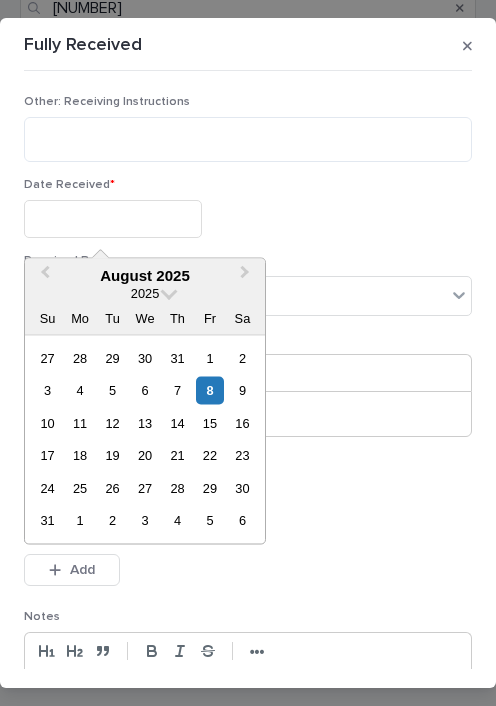 click on "8" at bounding box center [209, 390] 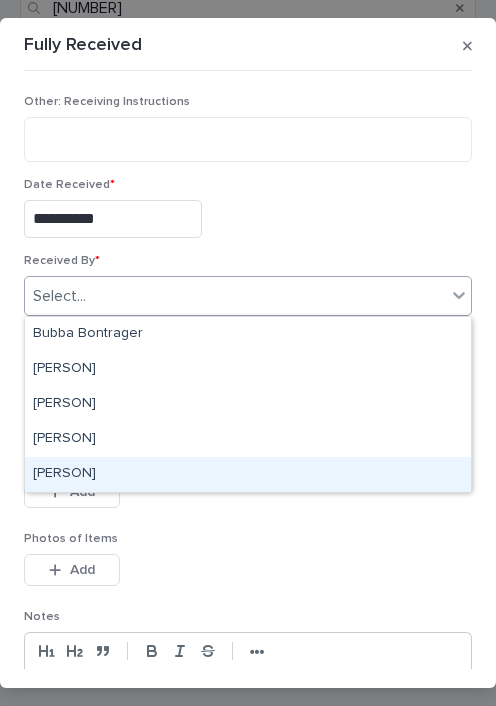 click on "[PERSON]" at bounding box center (248, 474) 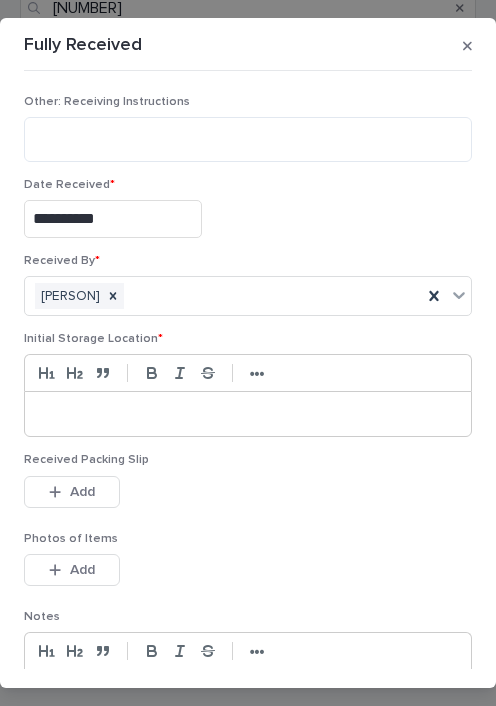 click at bounding box center (248, 414) 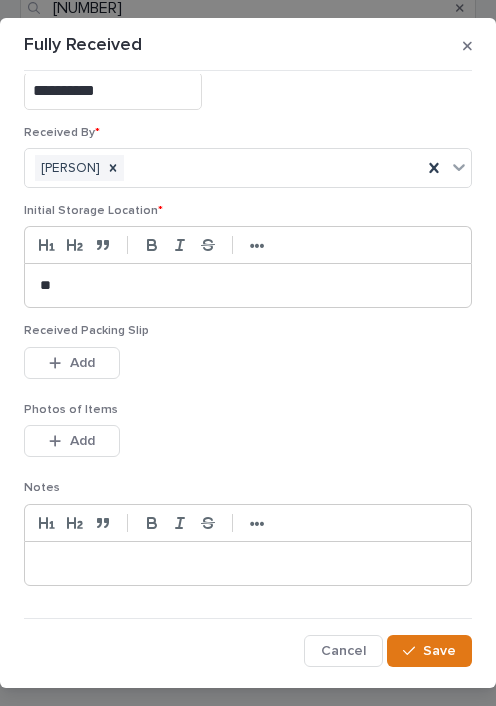 scroll, scrollTop: 128, scrollLeft: 0, axis: vertical 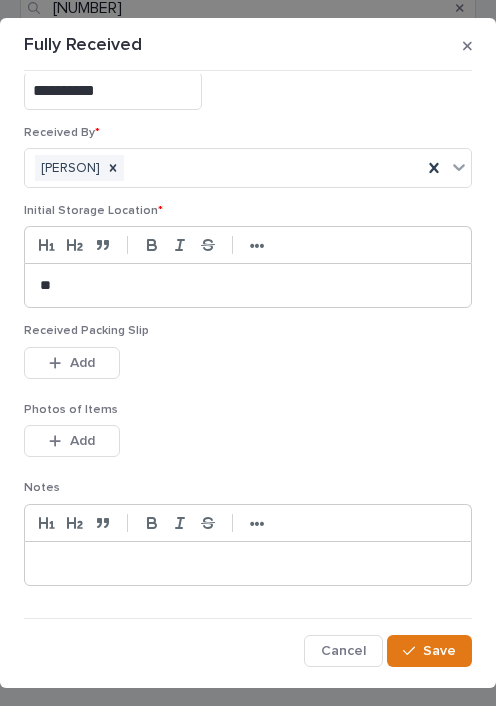 click on "Add" at bounding box center (72, 363) 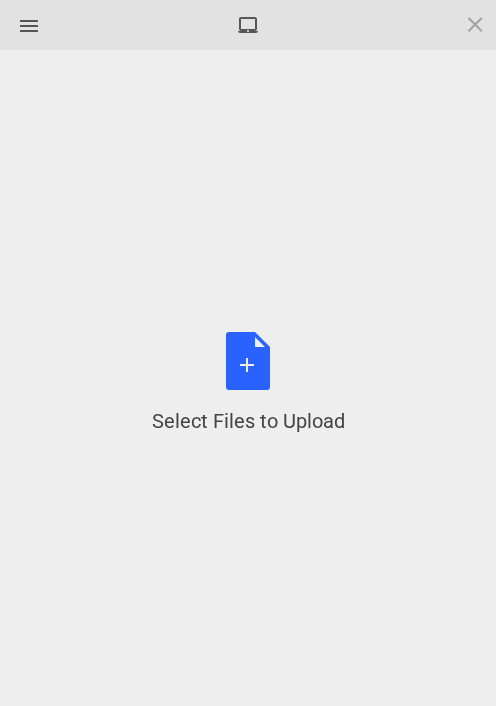 click on "Select Files to Upload
or Drag and Drop, Copy and Paste Files" at bounding box center [248, 383] 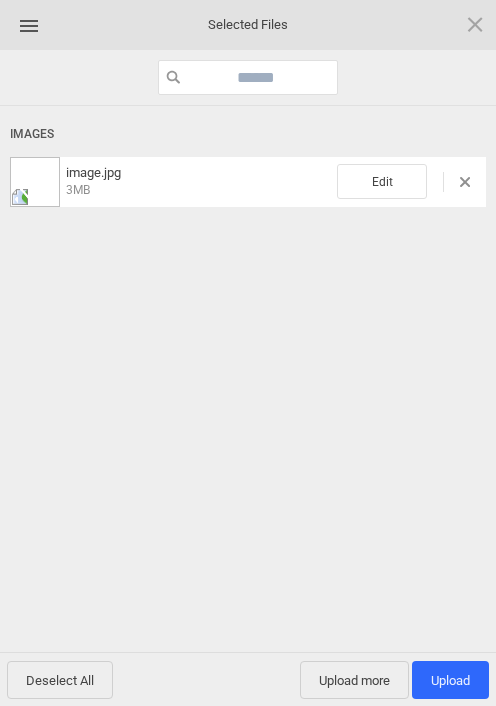 click on "Upload more" at bounding box center (354, 680) 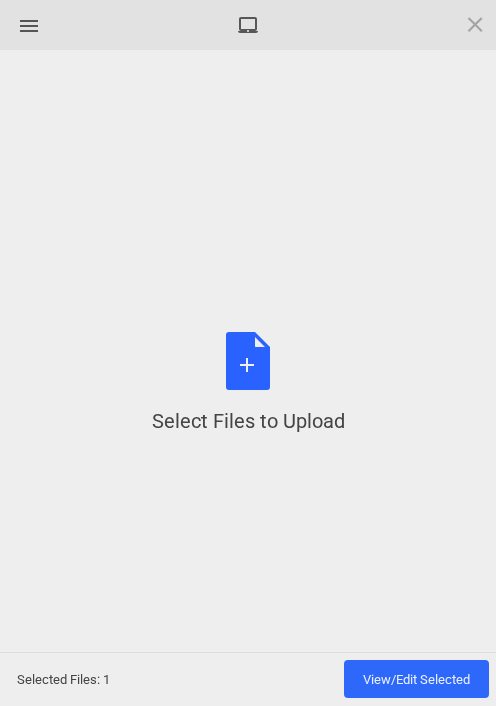 click on "Select Files to Upload
or Drag and Drop, Copy and Paste Files" at bounding box center [248, 383] 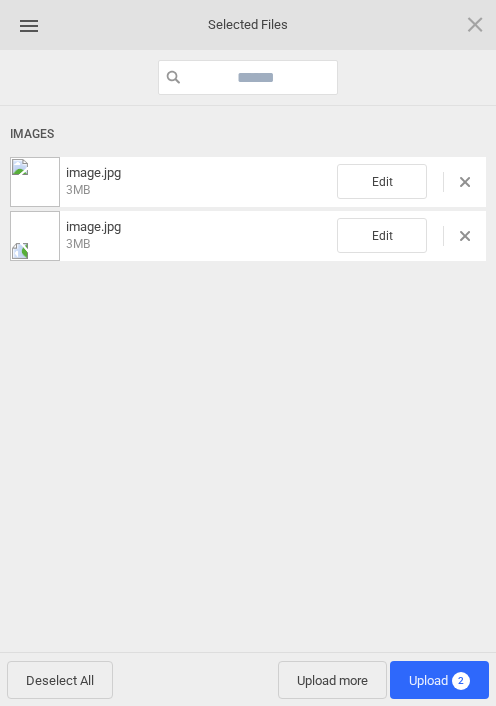 click on "Upload
2" at bounding box center [439, 680] 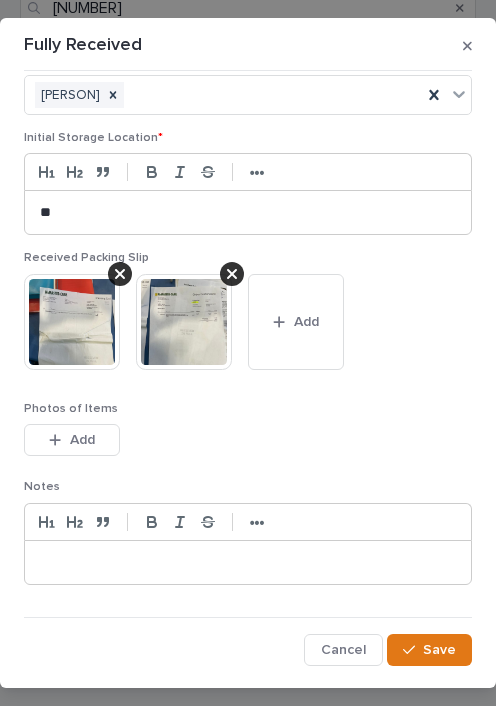 scroll, scrollTop: 200, scrollLeft: 0, axis: vertical 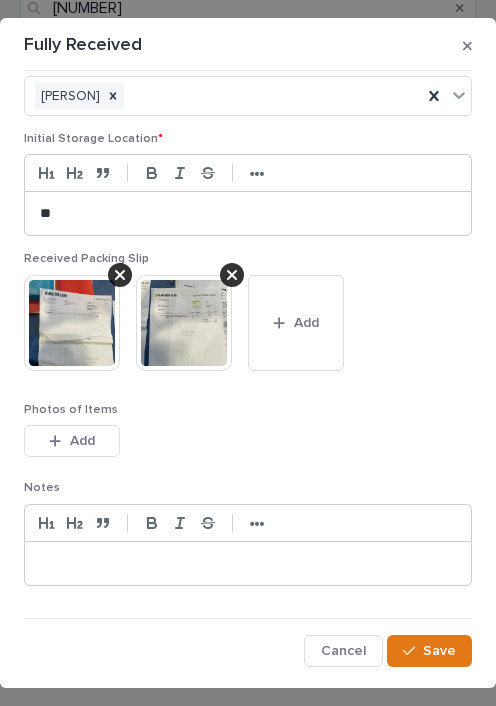 click on "Save" at bounding box center (429, 651) 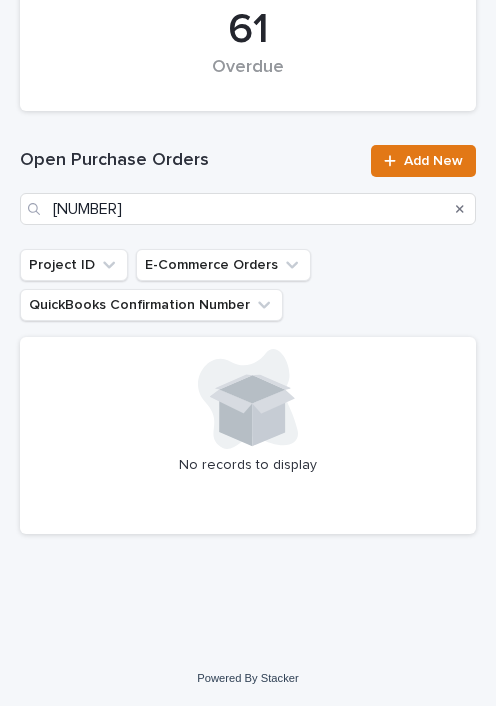 scroll, scrollTop: 448, scrollLeft: 0, axis: vertical 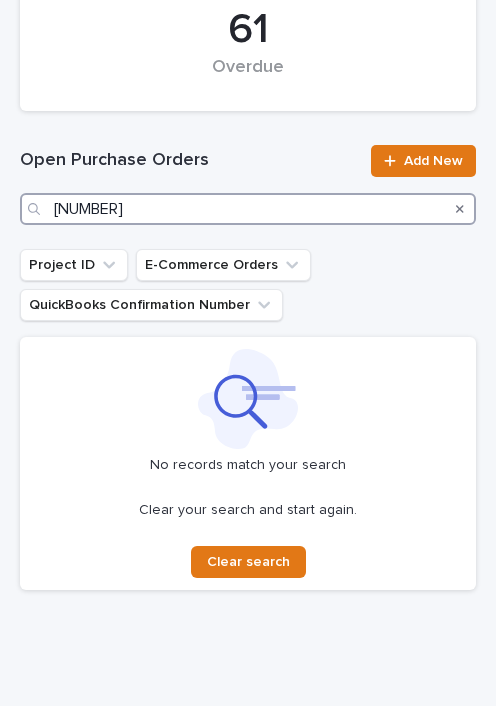 click on "[NUMBER]" at bounding box center (248, 209) 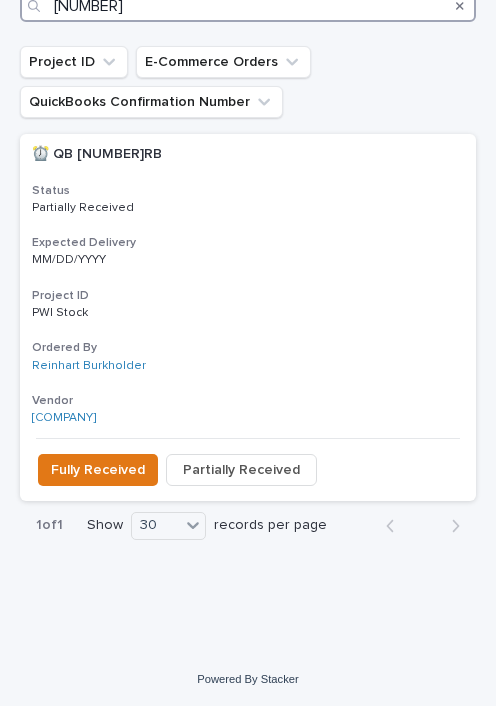 scroll, scrollTop: 649, scrollLeft: 0, axis: vertical 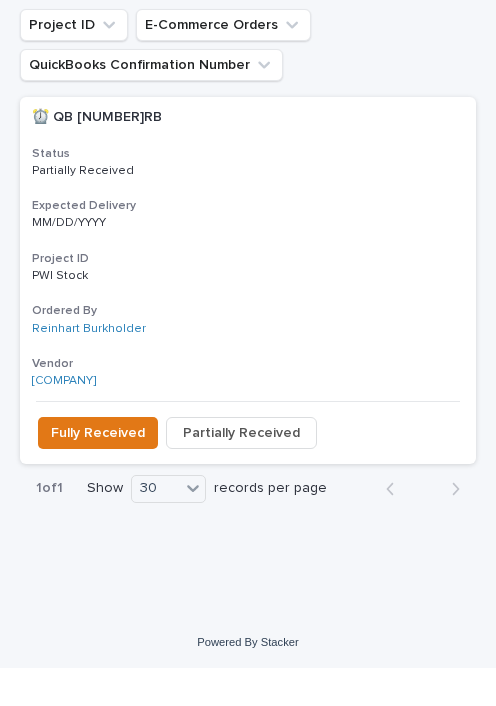 type on "[NUMBER]" 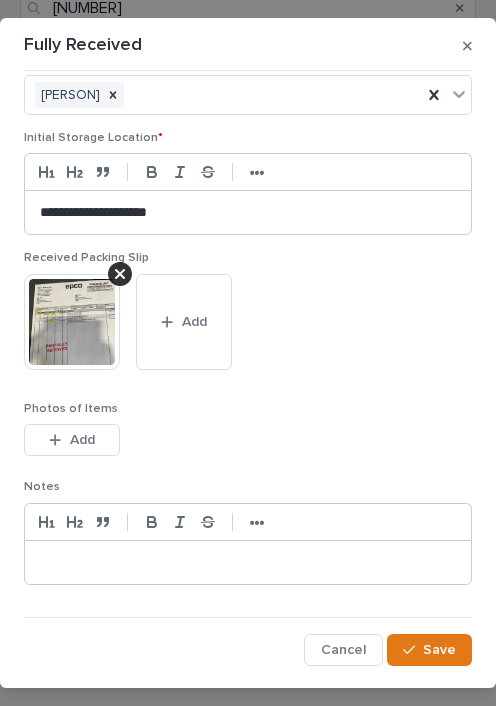 scroll, scrollTop: 200, scrollLeft: 0, axis: vertical 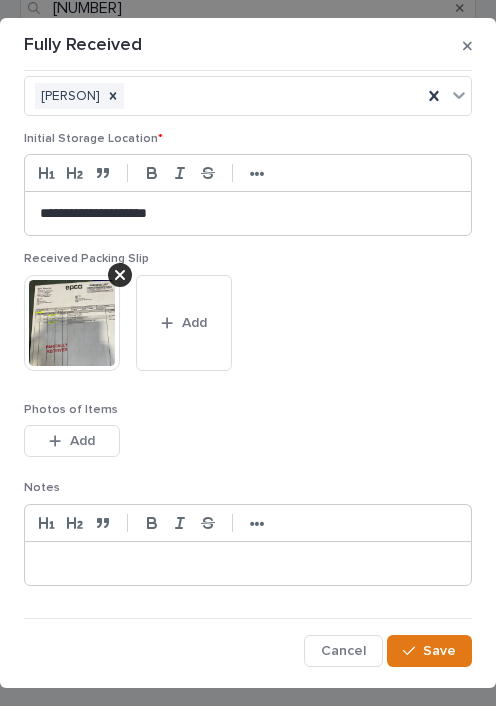 click on "Add" at bounding box center (184, 323) 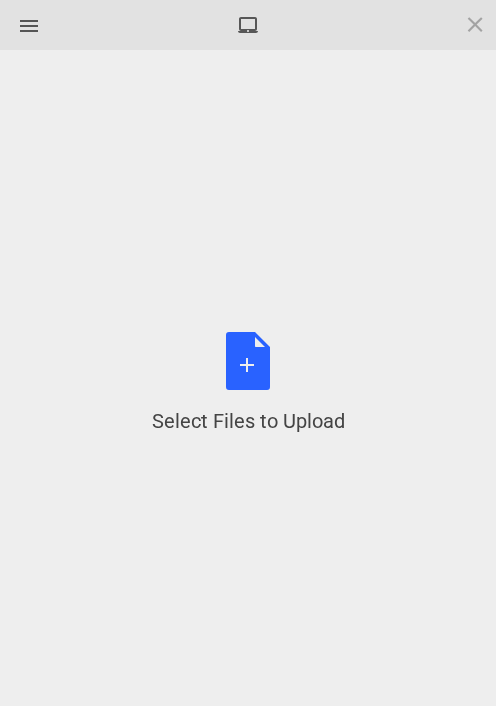 click on "Select Files to Upload
or Drag and Drop, Copy and Paste Files" at bounding box center [248, 383] 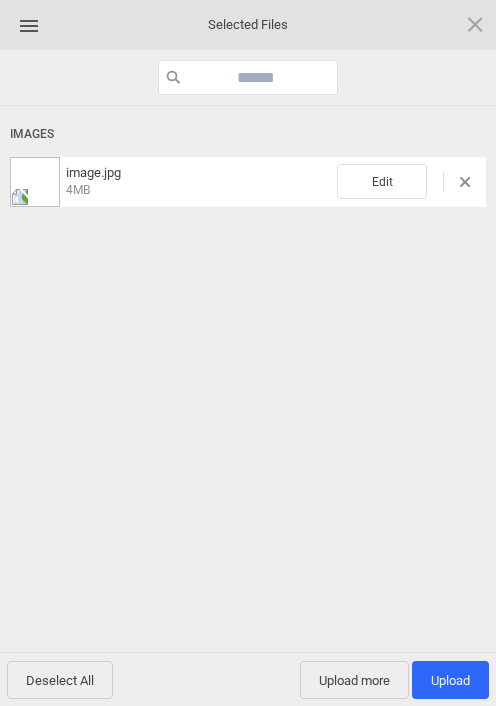 click on "Upload
1" at bounding box center [450, 680] 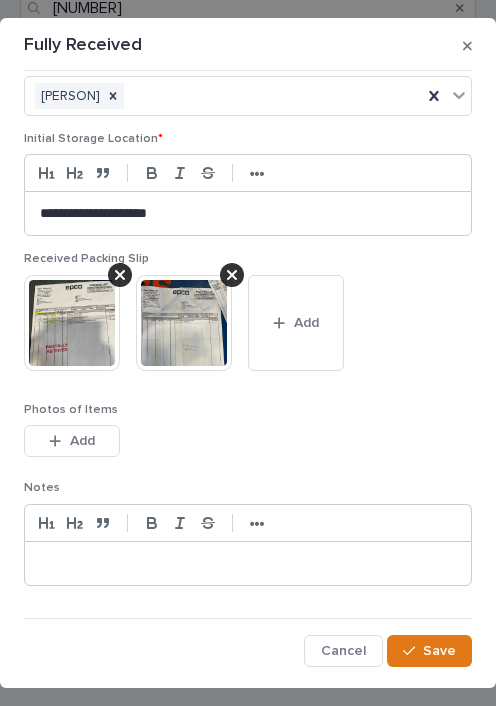 click on "Save" at bounding box center [439, 651] 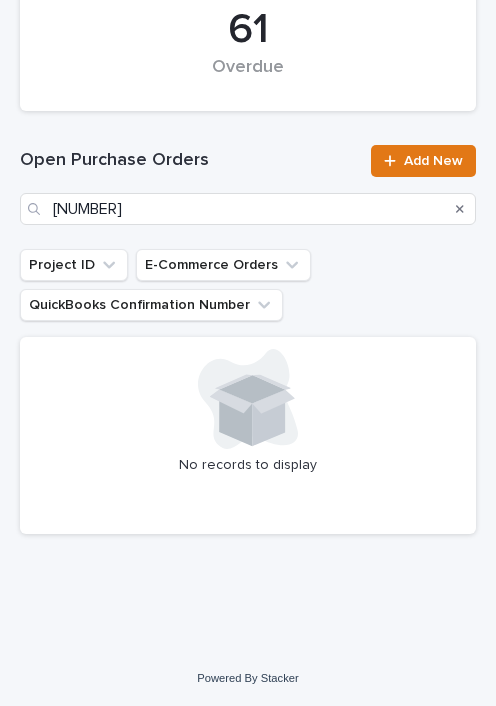 scroll, scrollTop: 448, scrollLeft: 0, axis: vertical 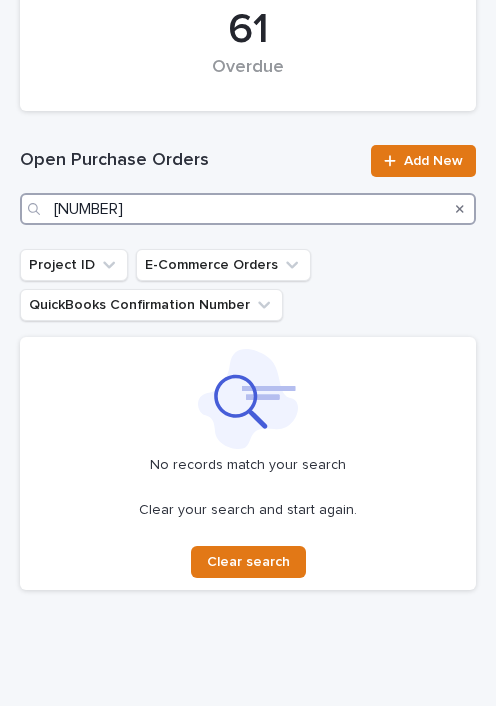 click on "[NUMBER]" at bounding box center [248, 209] 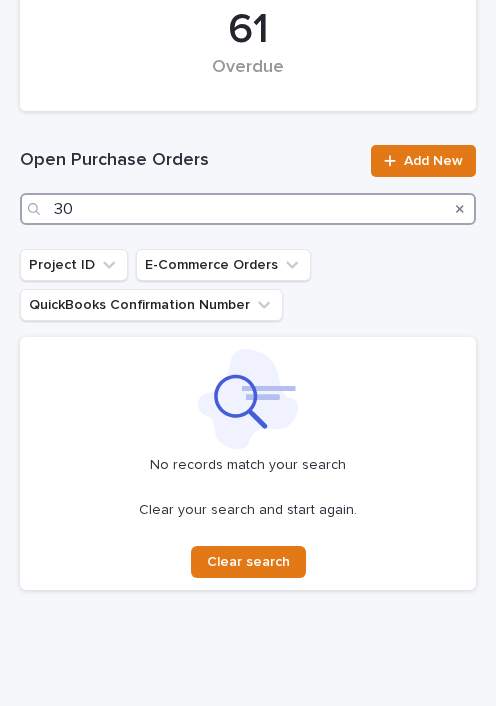type on "3" 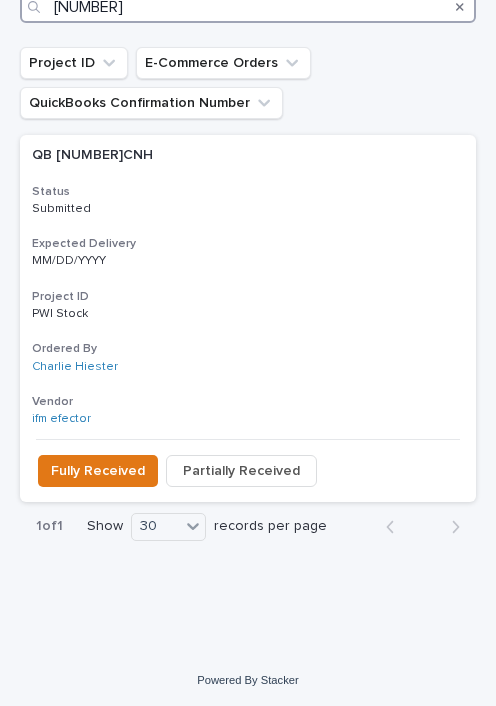 scroll, scrollTop: 649, scrollLeft: 0, axis: vertical 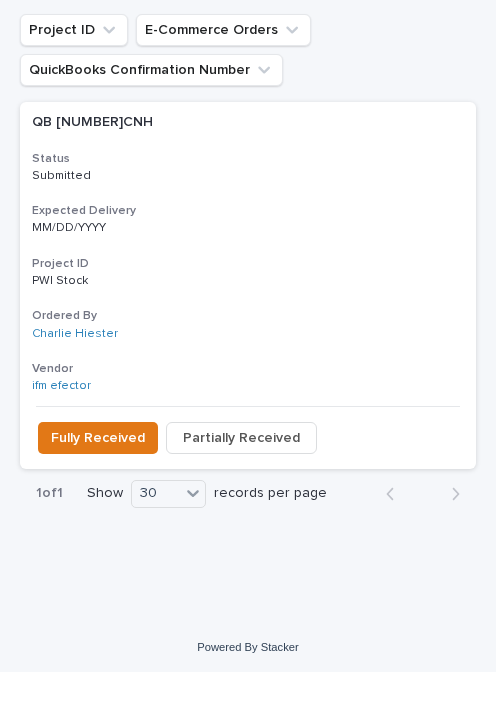 type on "[NUMBER]" 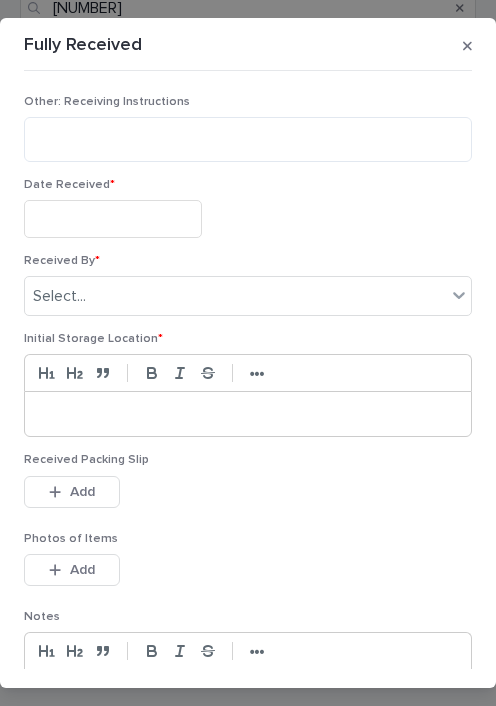click at bounding box center (113, 218) 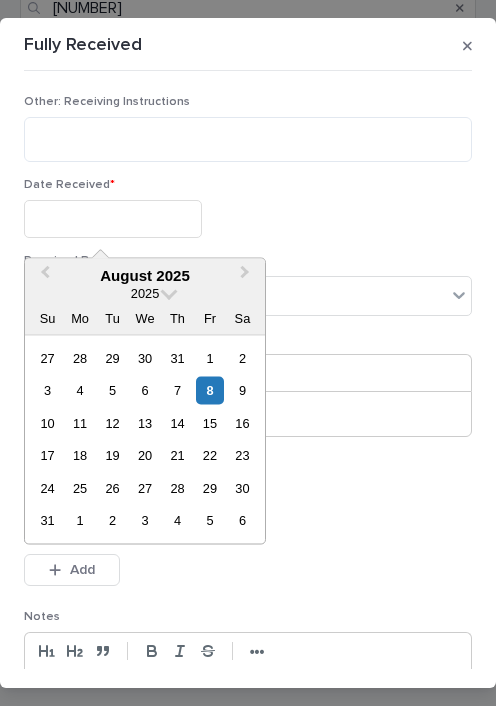 click on "7" at bounding box center (177, 390) 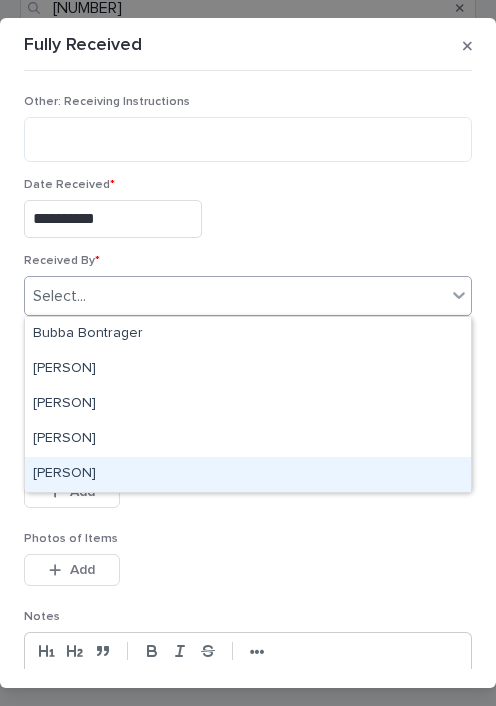 click on "[PERSON]" at bounding box center (248, 474) 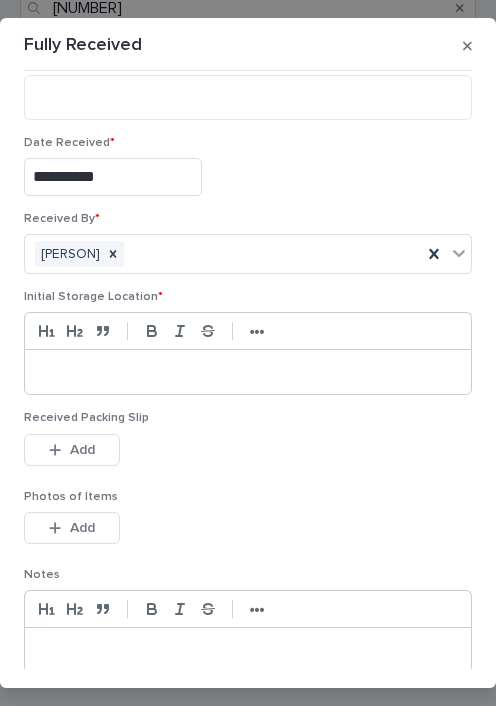 scroll, scrollTop: 47, scrollLeft: 0, axis: vertical 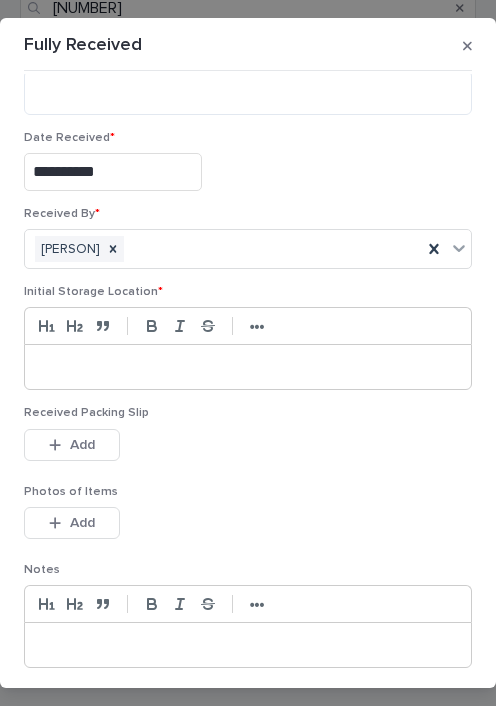 click at bounding box center [248, 367] 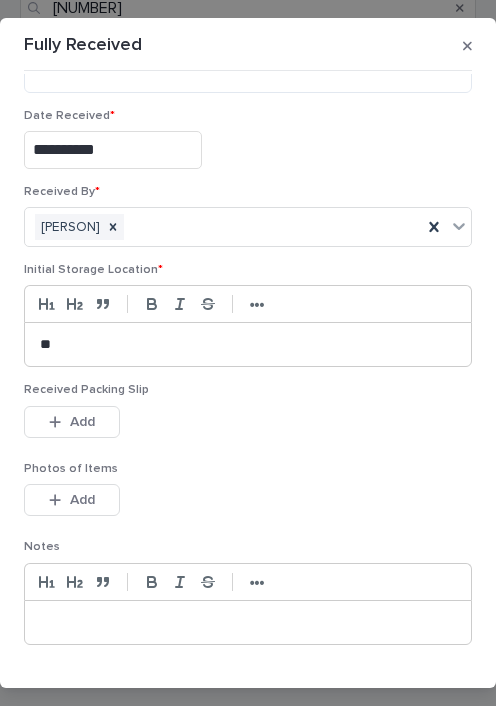 scroll, scrollTop: 65, scrollLeft: 0, axis: vertical 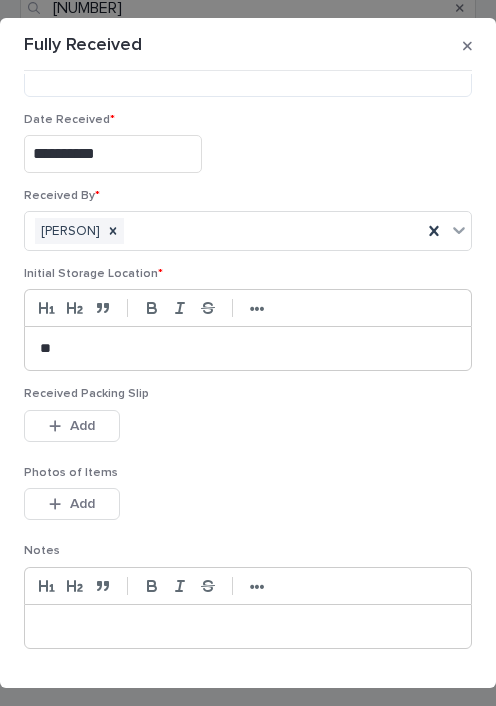 click on "Add" at bounding box center [72, 426] 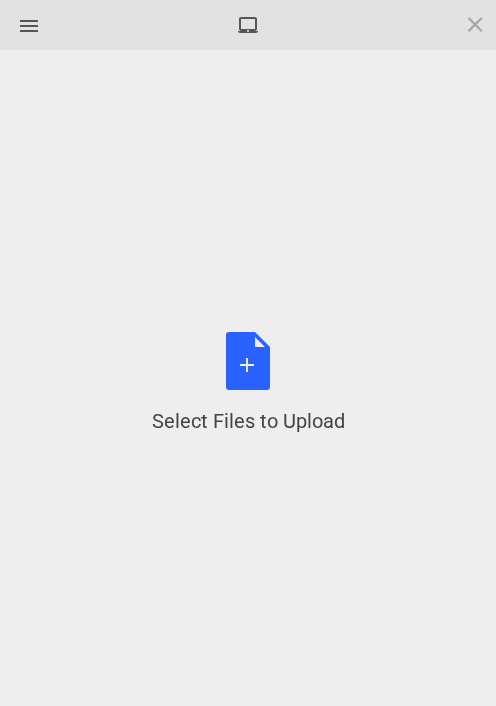 click on "Select Files to Upload
or Drag and Drop, Copy and Paste Files" at bounding box center [248, 383] 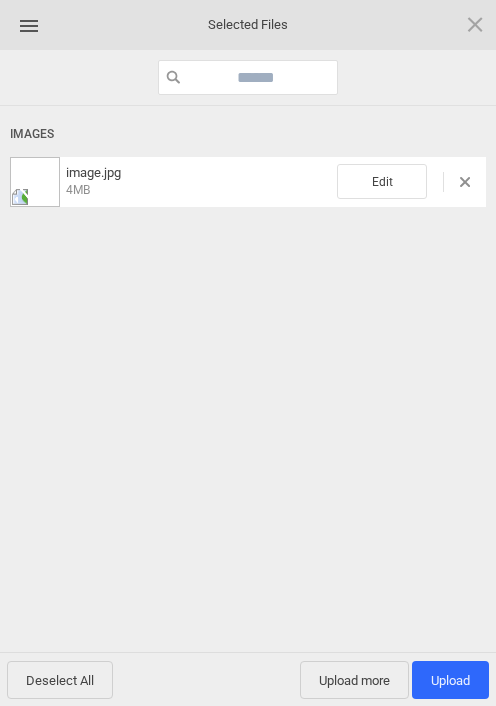 click on "Upload more" at bounding box center (354, 680) 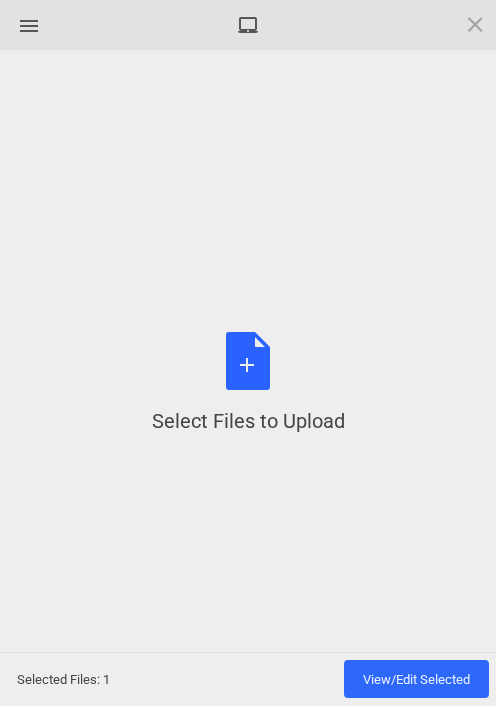 click on "Select Files to Upload
or Drag and Drop, Copy and Paste Files" at bounding box center [248, 383] 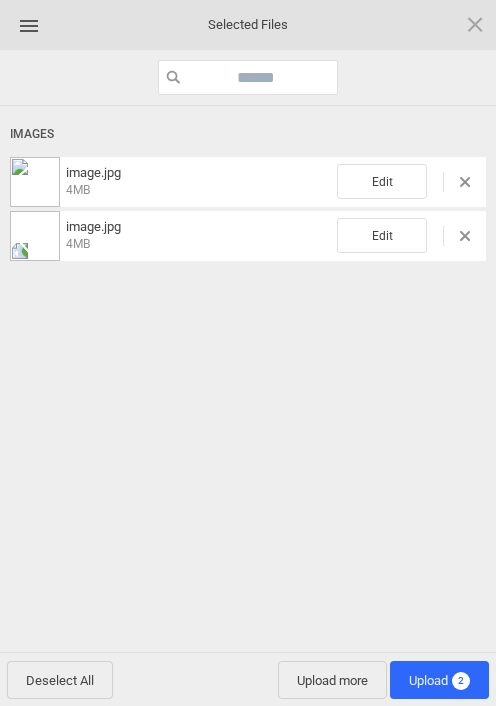 click on "Upload more" at bounding box center (332, 680) 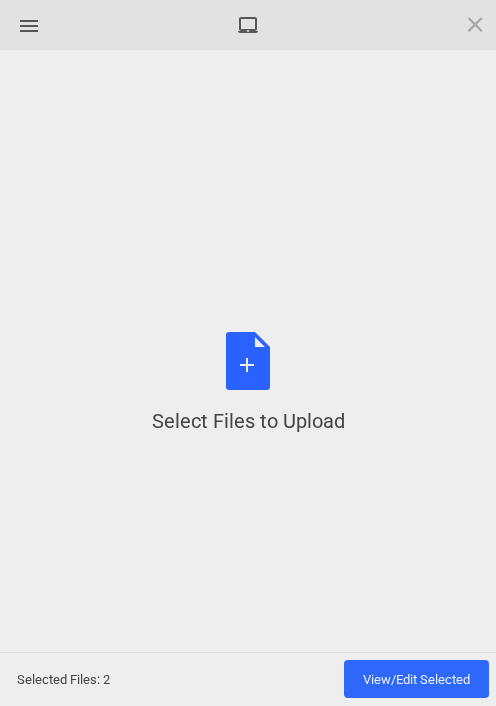 click on "Select Files to Upload
or Drag and Drop, Copy and Paste Files" at bounding box center [248, 383] 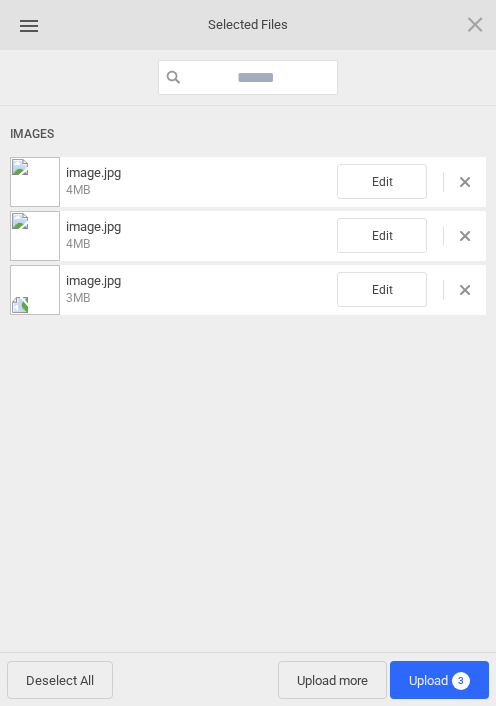 click on "Upload more" at bounding box center (332, 680) 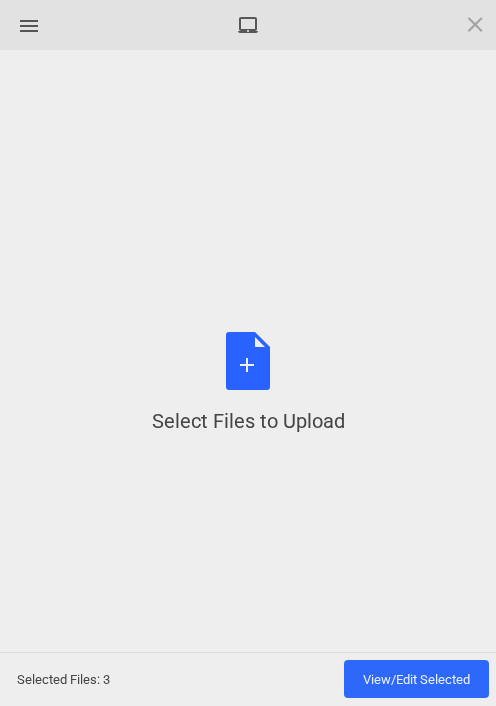 click on "Select Files to Upload
or Drag and Drop, Copy and Paste Files" at bounding box center [248, 383] 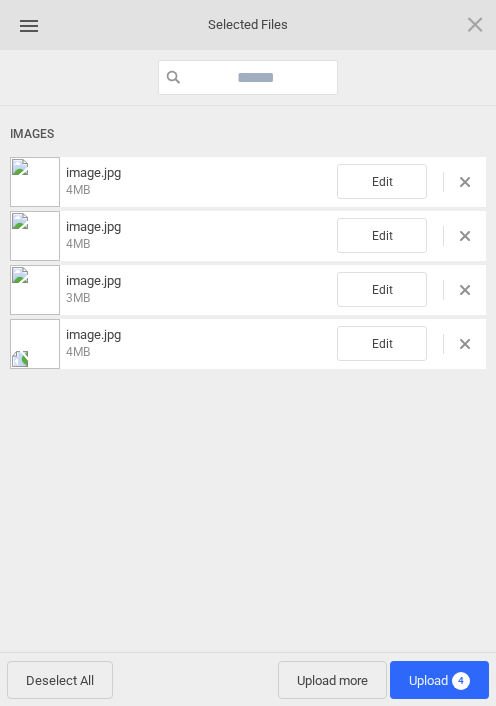 click on "Upload
4" at bounding box center (439, 680) 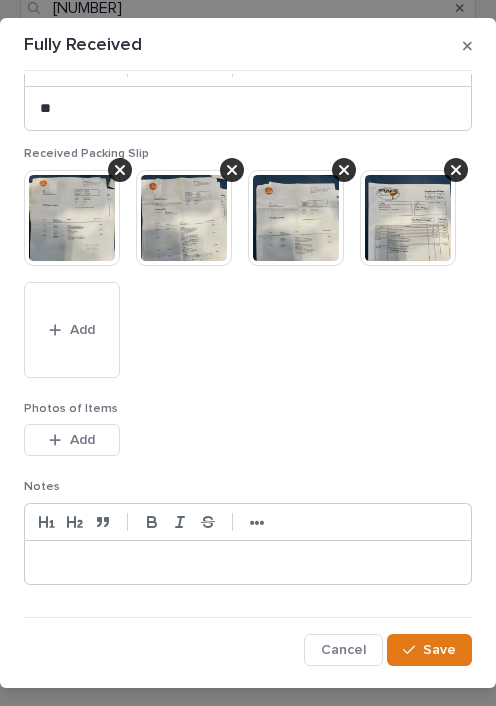 scroll, scrollTop: 304, scrollLeft: 0, axis: vertical 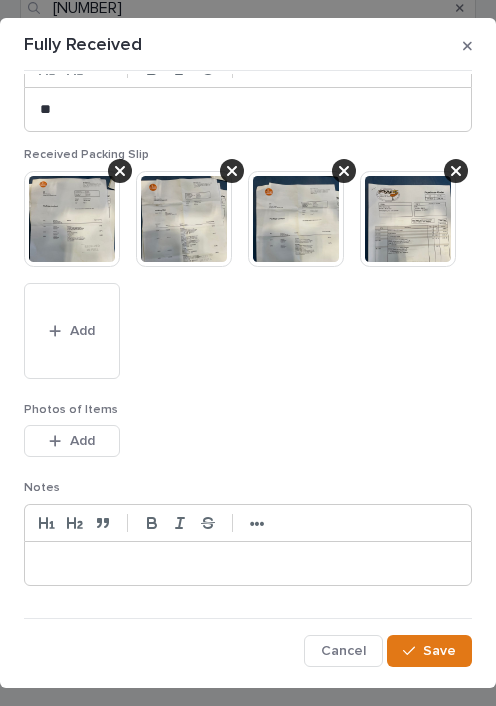 click on "Save" at bounding box center [429, 651] 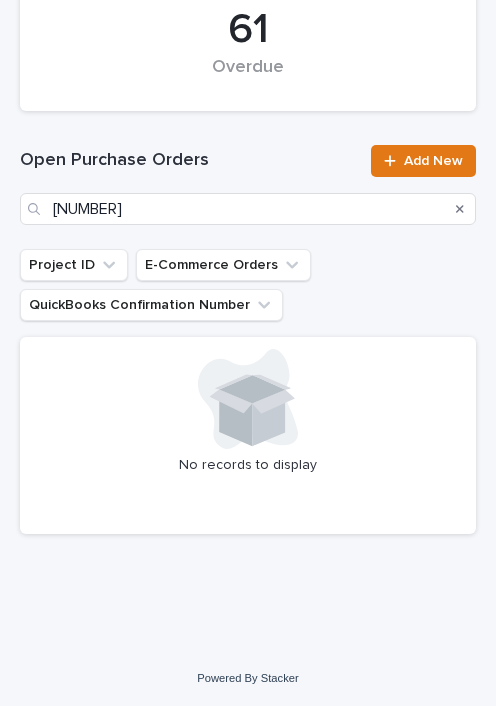 scroll, scrollTop: 448, scrollLeft: 0, axis: vertical 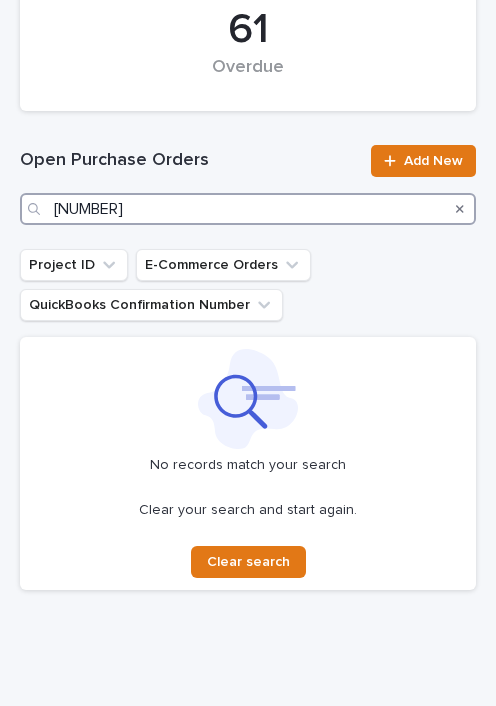 click on "[NUMBER]" at bounding box center [248, 209] 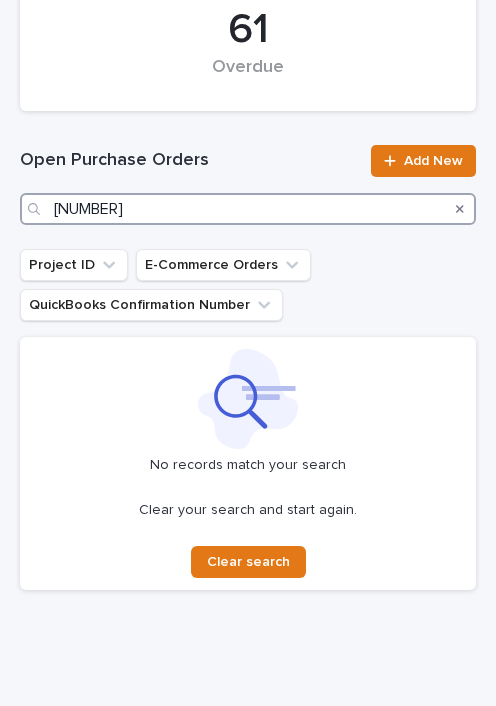 click on "[NUMBER]" at bounding box center [248, 209] 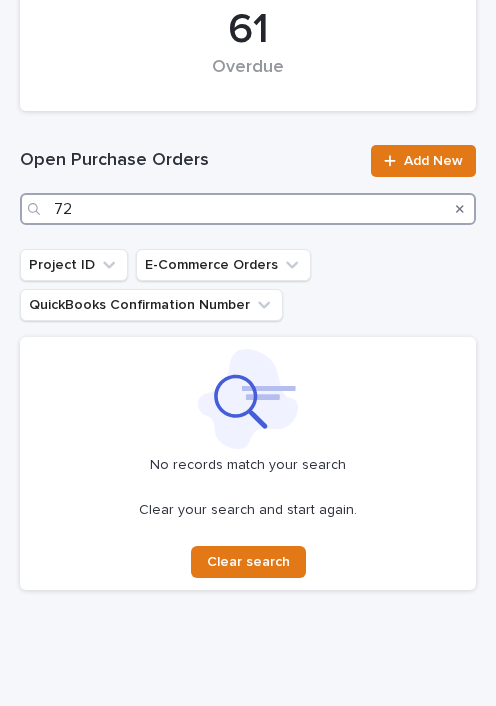 type on "7" 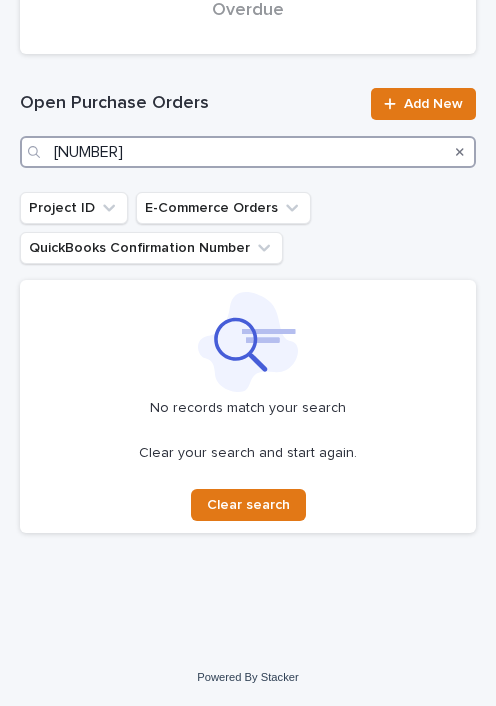 scroll, scrollTop: 504, scrollLeft: 0, axis: vertical 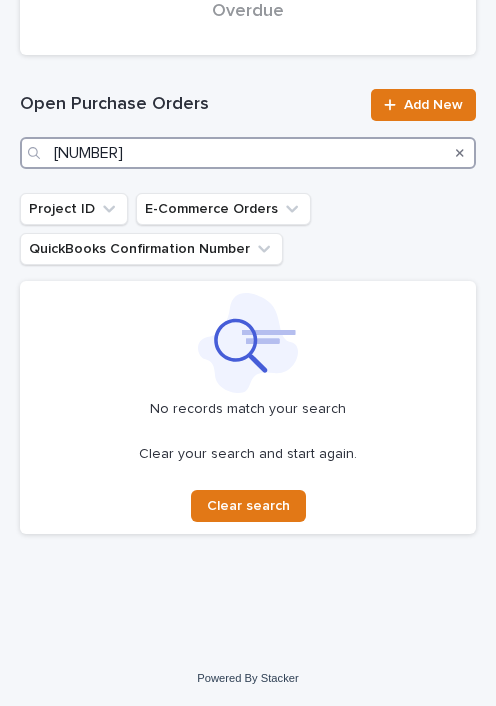click on "[NUMBER]" at bounding box center (248, 153) 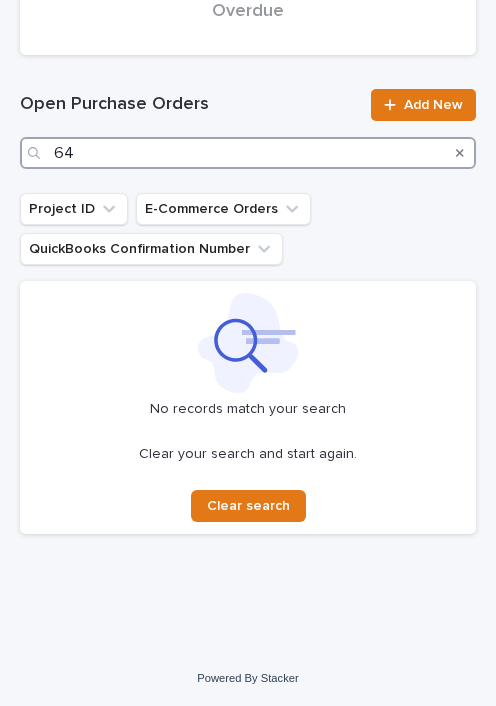 type on "6" 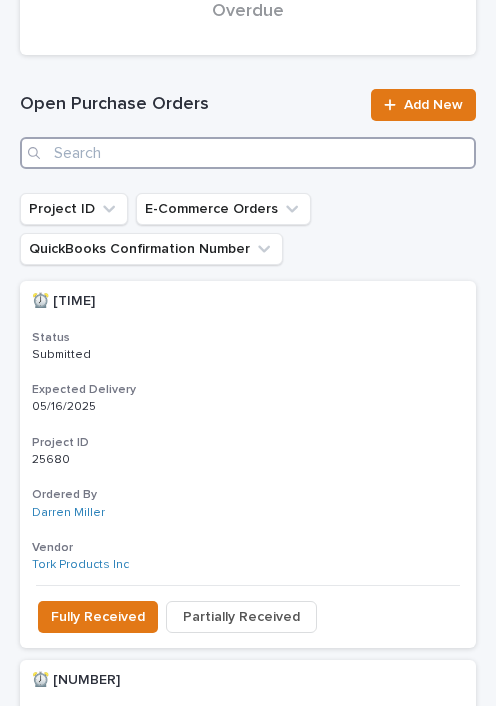 scroll, scrollTop: 448, scrollLeft: 0, axis: vertical 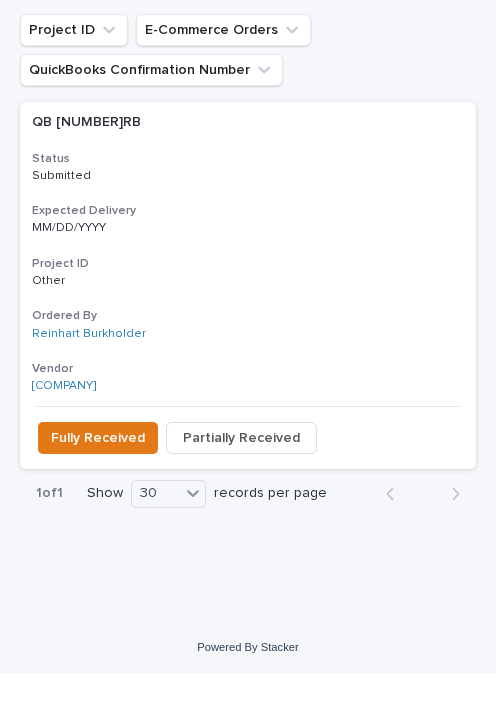 type on "[NUMBER]" 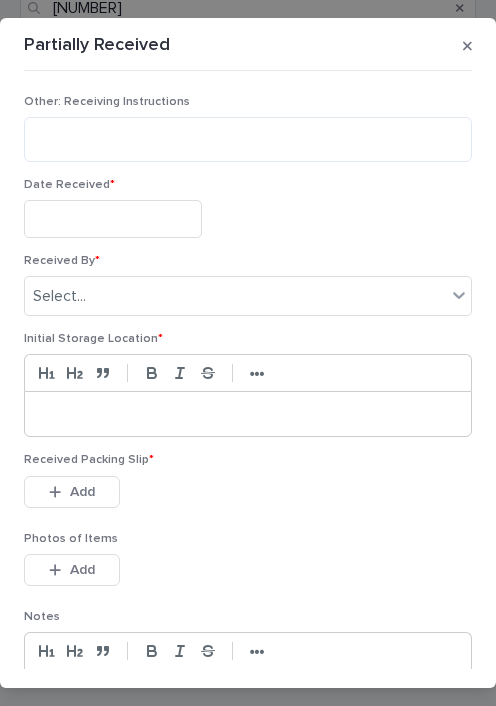 click at bounding box center [113, 218] 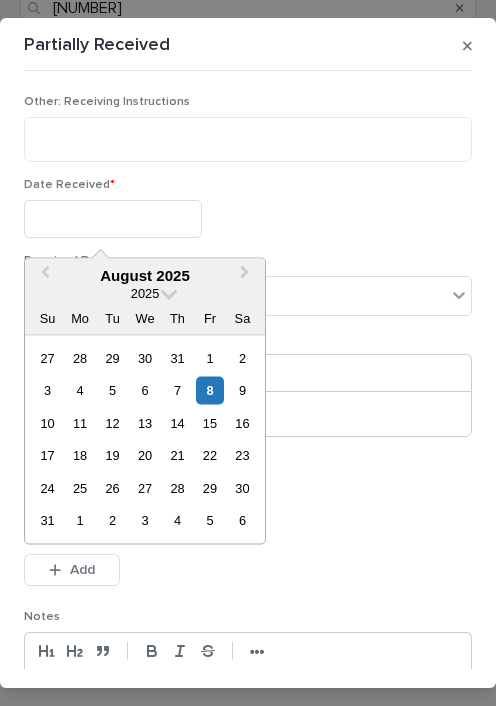 click on "8" at bounding box center [209, 390] 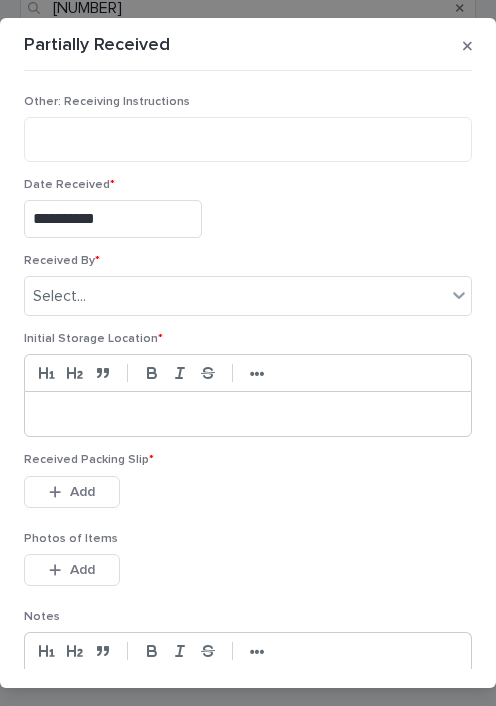 type on "**********" 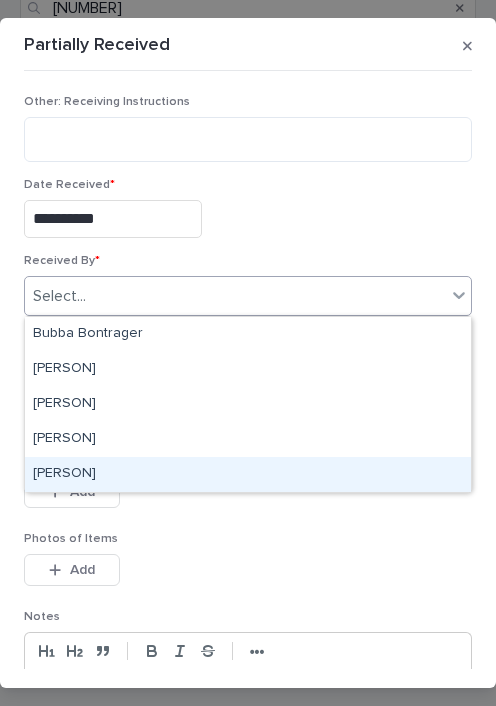 click on "[PERSON]" at bounding box center (248, 474) 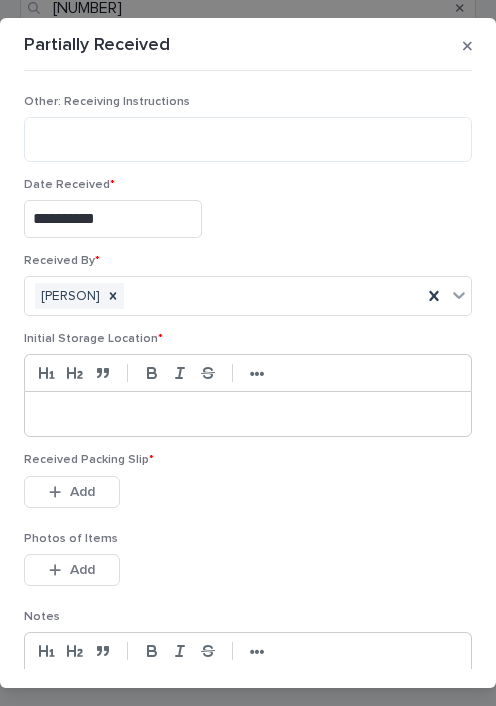 click at bounding box center [248, 414] 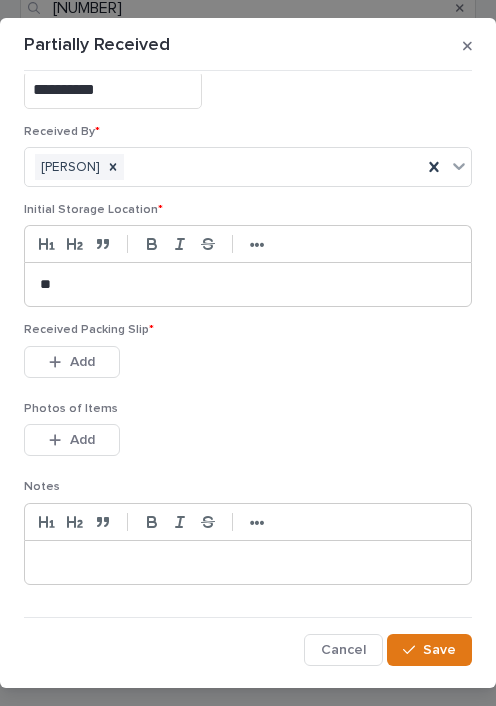 scroll, scrollTop: 128, scrollLeft: 0, axis: vertical 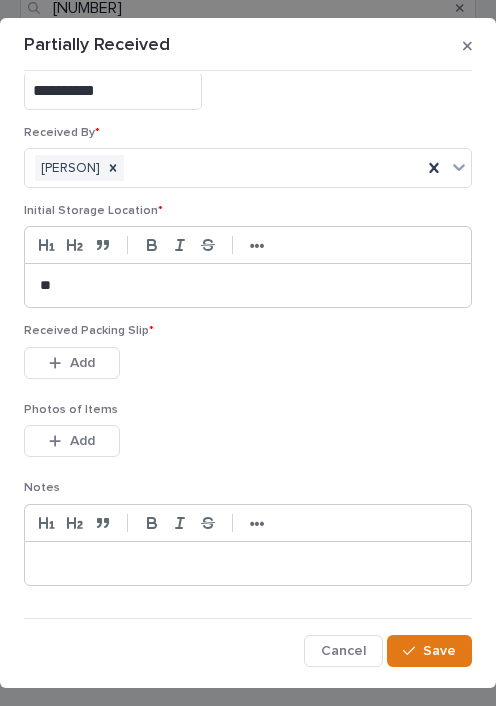 click on "Add" at bounding box center (72, 363) 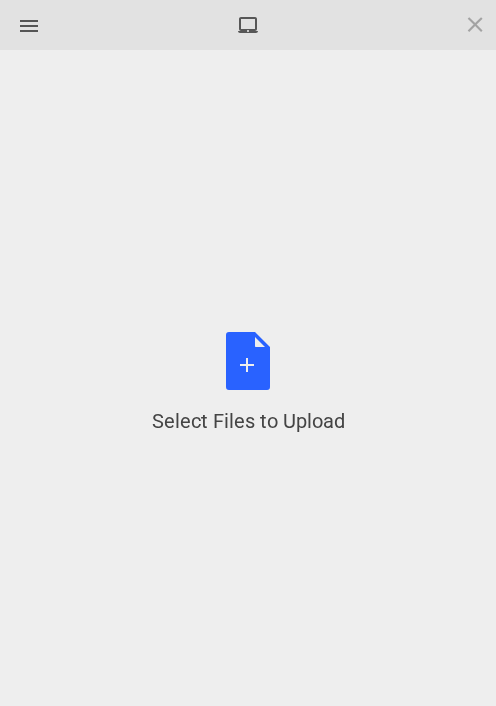 click on "Select Files to Upload
or Drag and Drop, Copy and Paste Files" at bounding box center (248, 383) 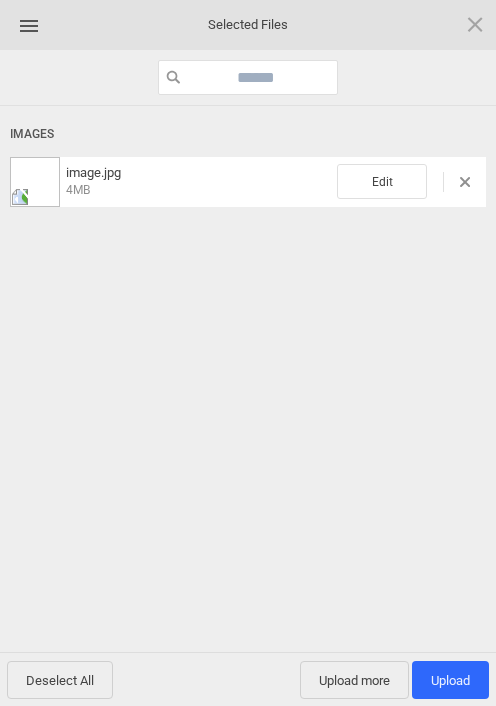 click on "Upload more" at bounding box center [354, 680] 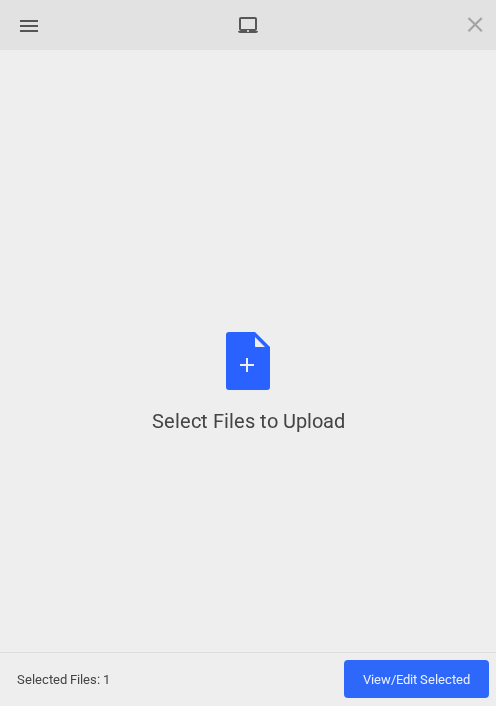 click on "Select Files to Upload
or Drag and Drop, Copy and Paste Files" at bounding box center (248, 383) 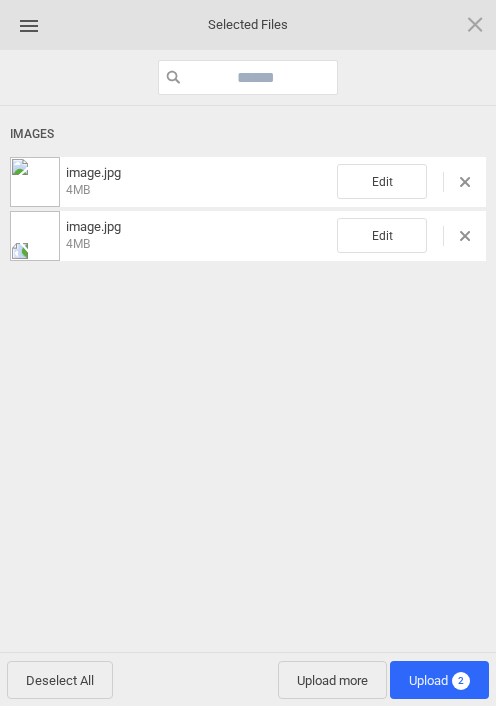 click on "Upload
2" at bounding box center (439, 680) 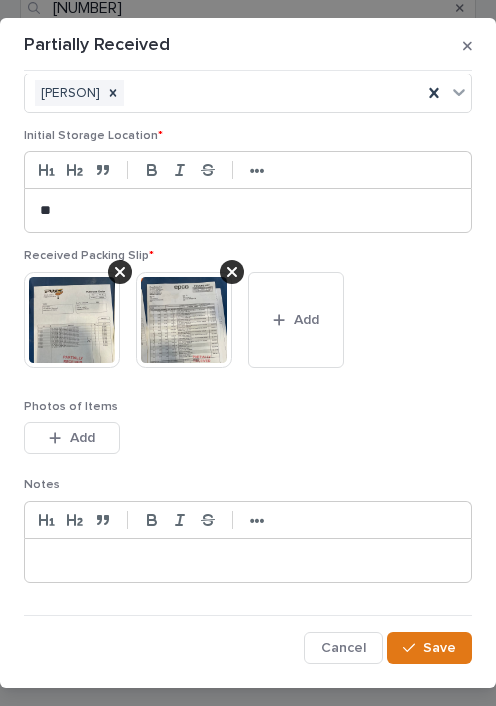 scroll, scrollTop: 200, scrollLeft: 0, axis: vertical 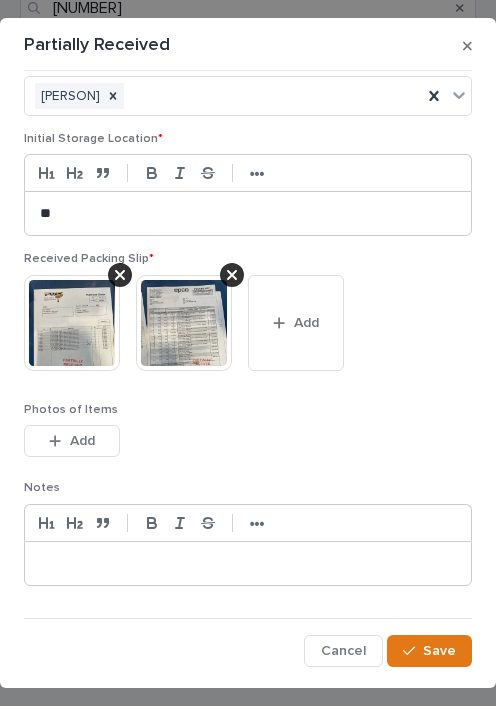 click on "Save" at bounding box center (439, 651) 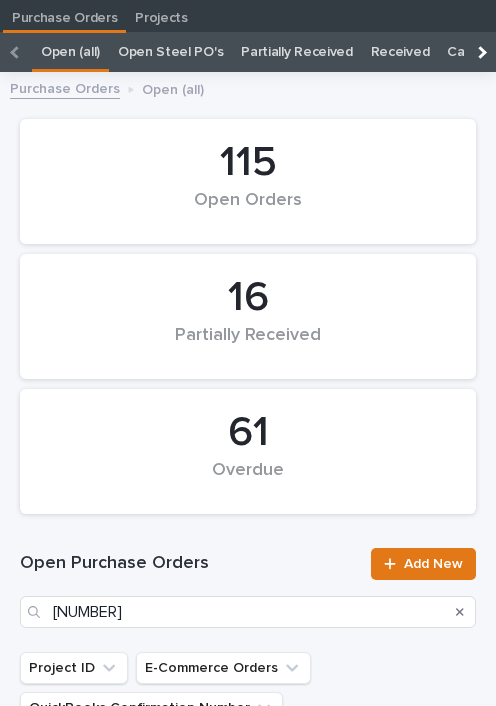 scroll, scrollTop: 45, scrollLeft: 0, axis: vertical 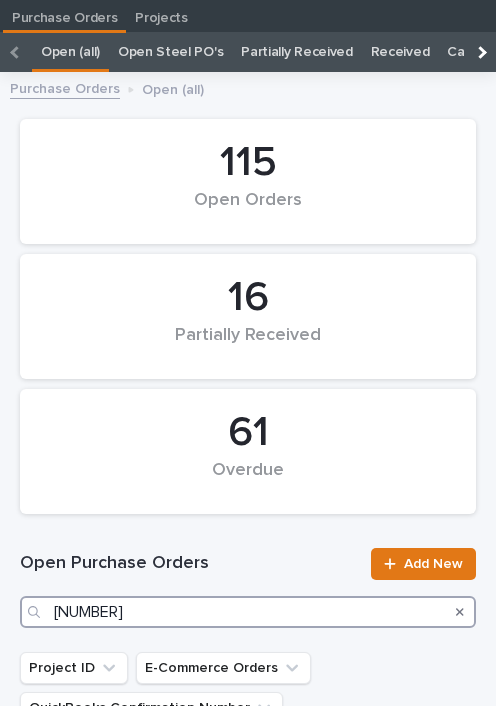 click on "[NUMBER]" at bounding box center [248, 612] 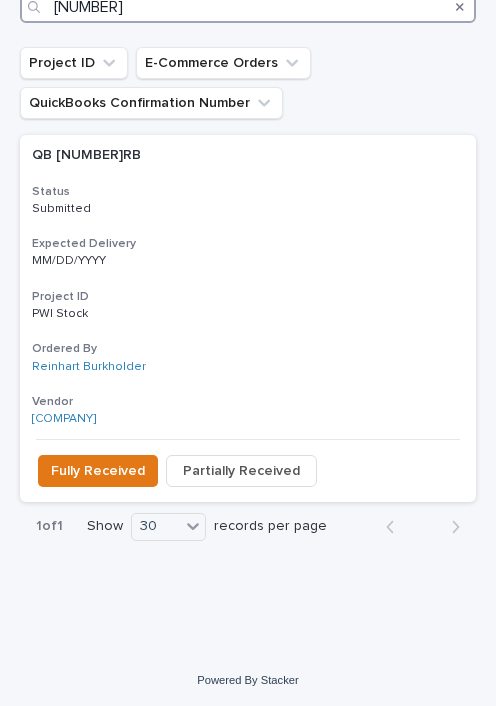 scroll, scrollTop: 649, scrollLeft: 0, axis: vertical 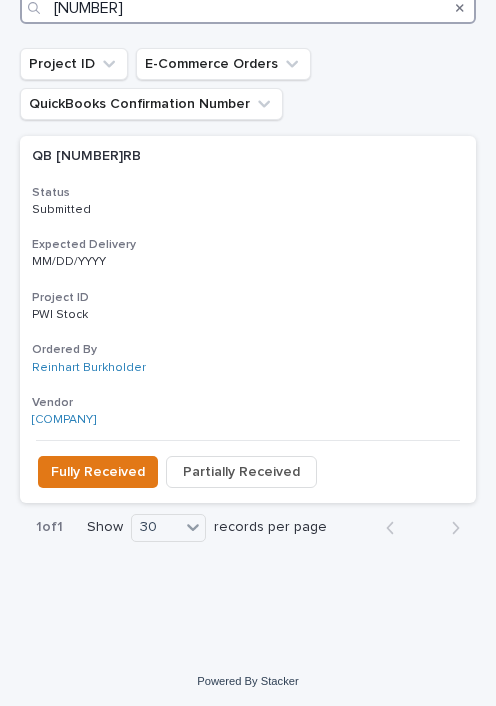 type on "[NUMBER]" 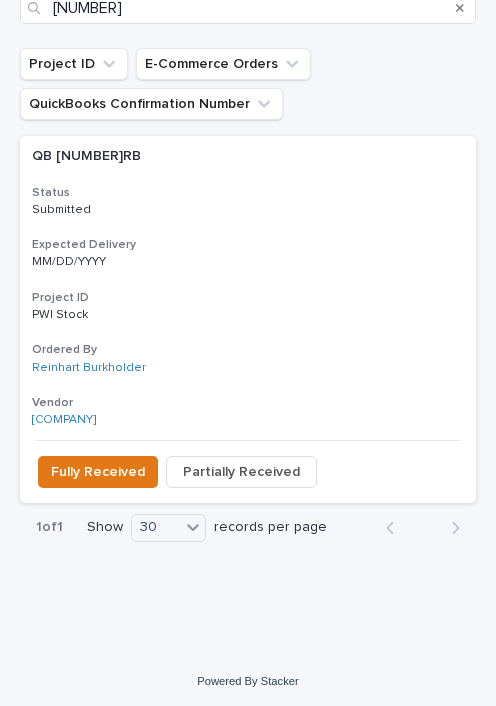 click on "Fully Received" at bounding box center (98, 472) 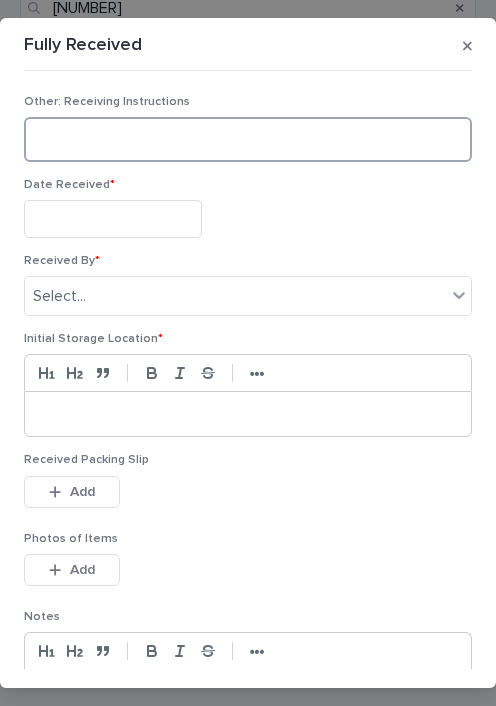 click at bounding box center [248, 139] 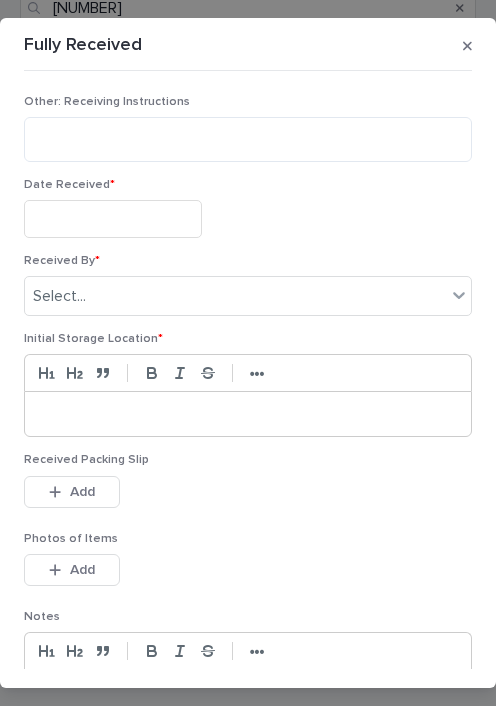 click at bounding box center [113, 218] 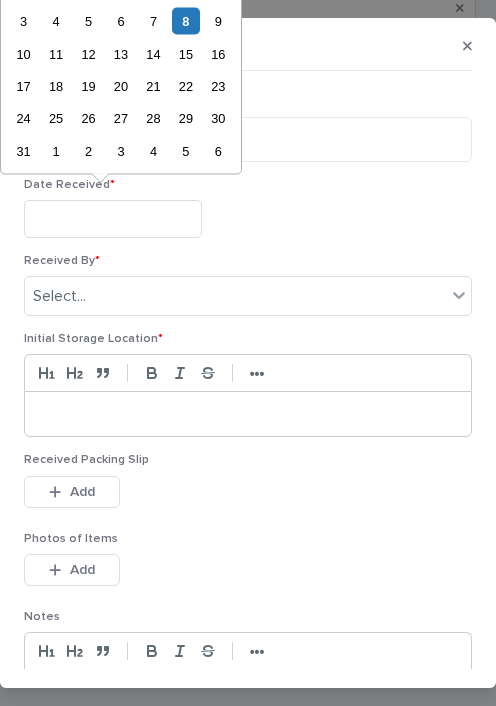click on "8" at bounding box center (185, 21) 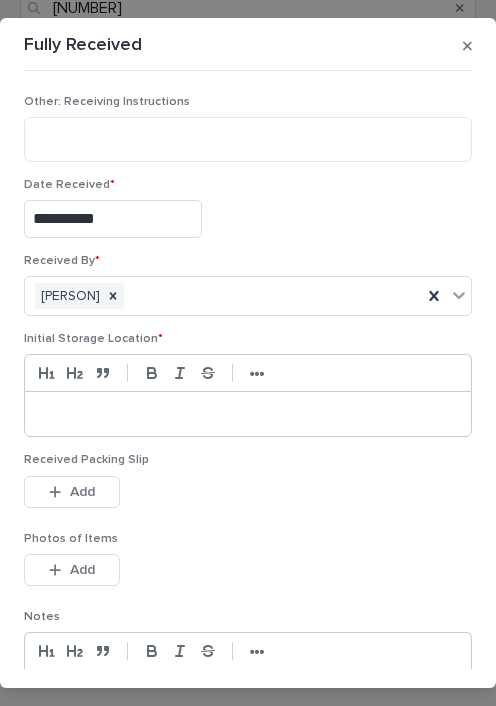 click at bounding box center (248, 414) 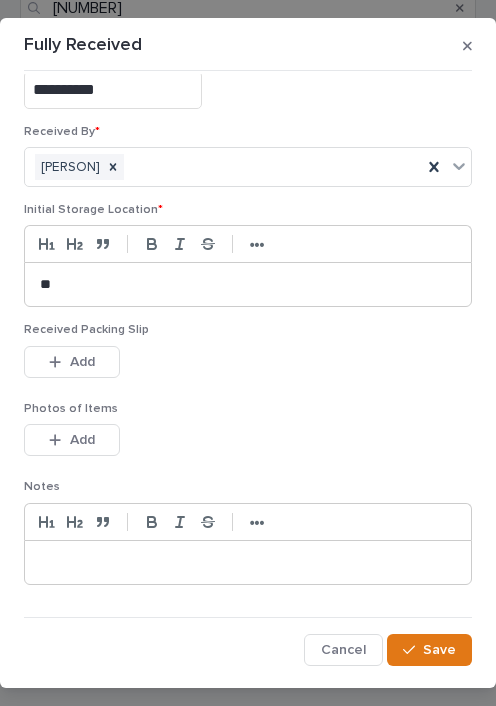 scroll, scrollTop: 128, scrollLeft: 0, axis: vertical 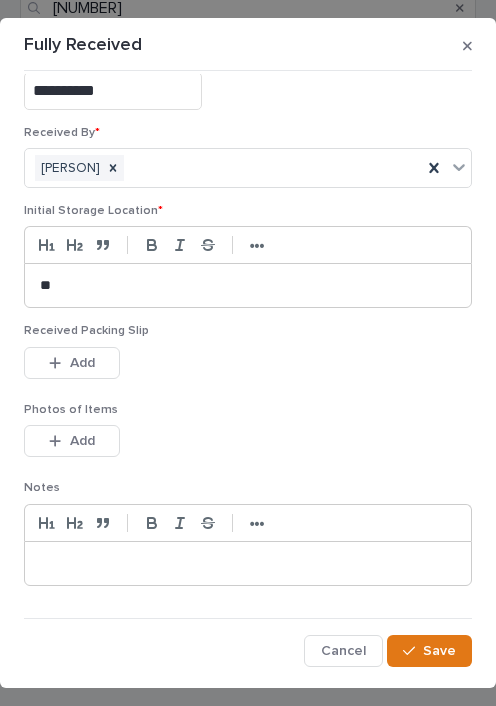 click on "Add" at bounding box center (72, 363) 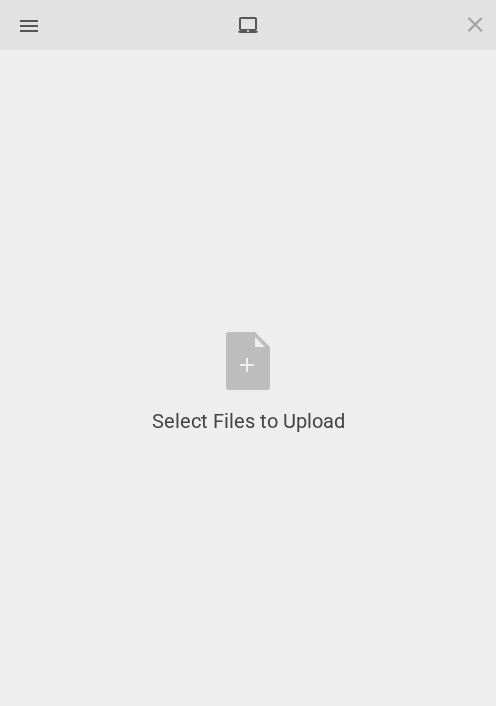 click on "Select Files to Upload
or Drag and Drop, Copy and Paste Files" at bounding box center [248, 383] 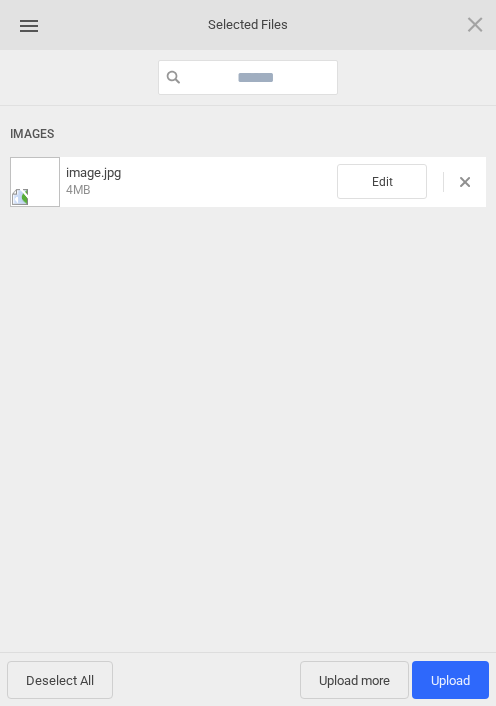 click on "Upload more" at bounding box center [354, 680] 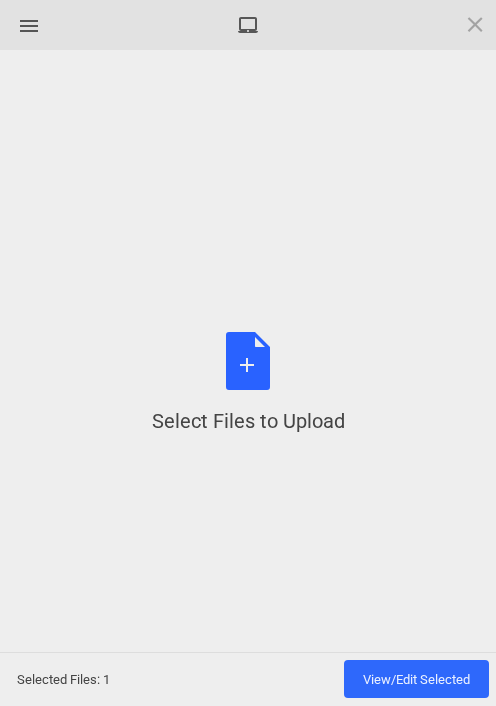 click on "Select Files to Upload
or Drag and Drop, Copy and Paste Files" at bounding box center [248, 383] 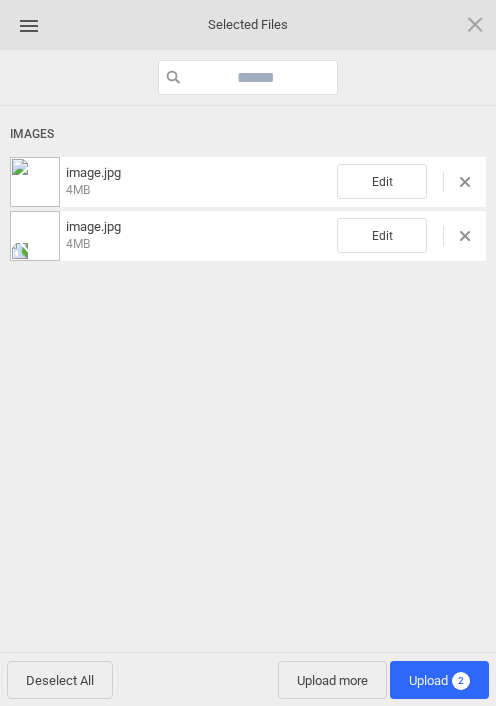 click on "Upload
2" at bounding box center (439, 680) 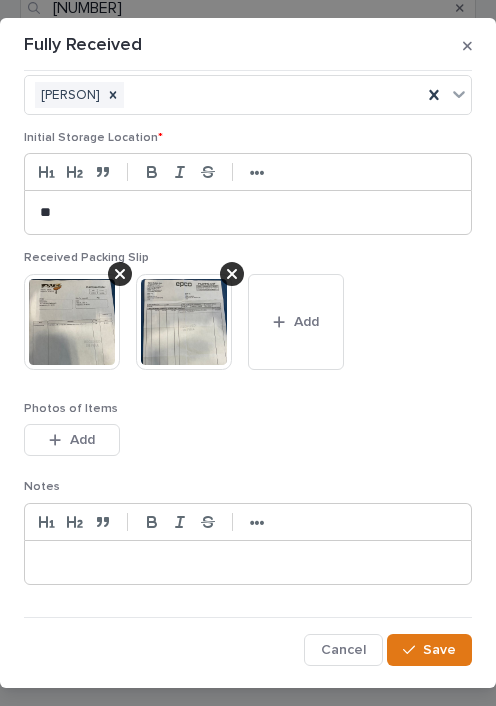 scroll, scrollTop: 200, scrollLeft: 0, axis: vertical 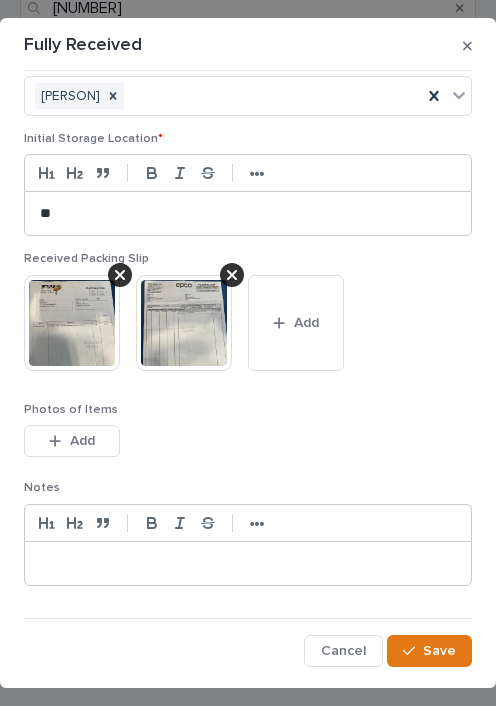 click on "Save" at bounding box center [429, 651] 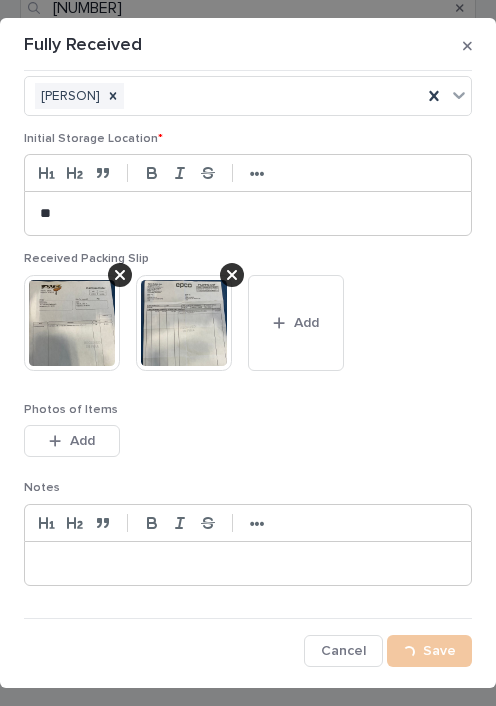 scroll, scrollTop: 448, scrollLeft: 0, axis: vertical 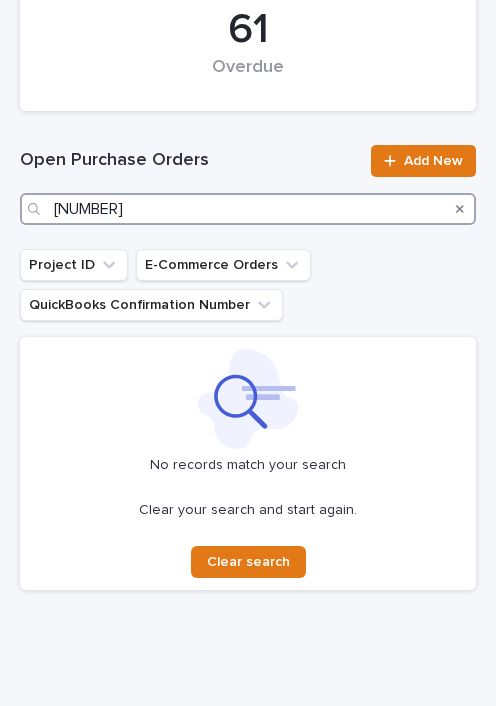 click on "[NUMBER]" at bounding box center [248, 209] 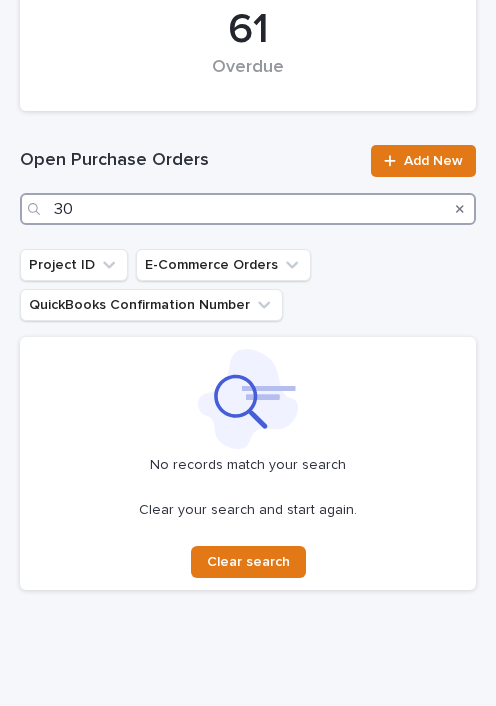 type on "3" 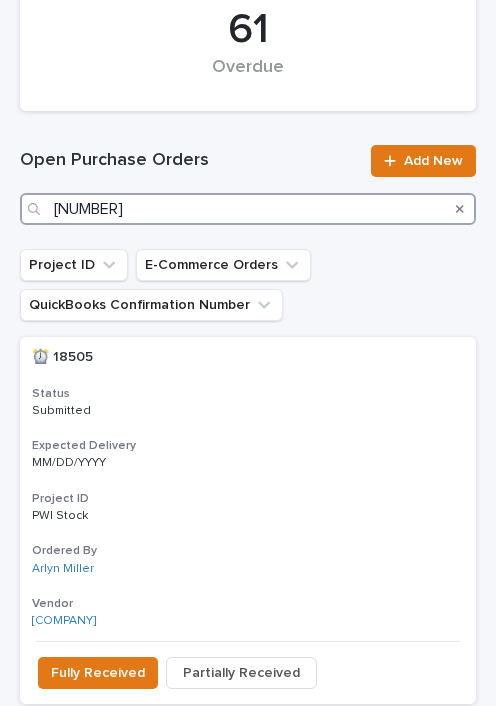type on "[NUMBER]" 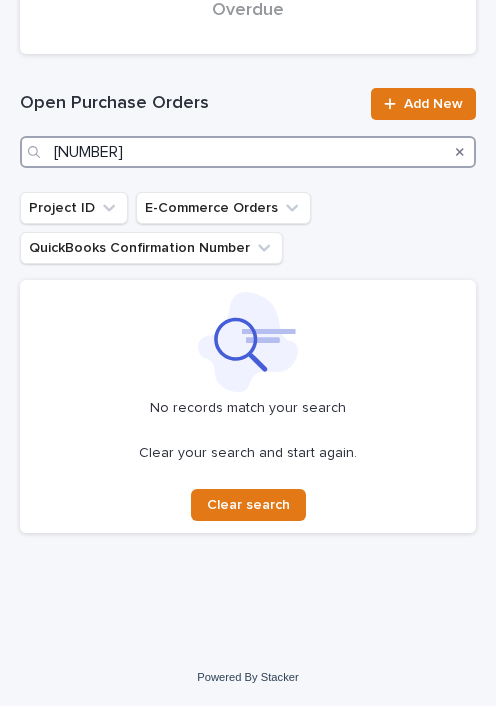 scroll, scrollTop: 504, scrollLeft: 0, axis: vertical 